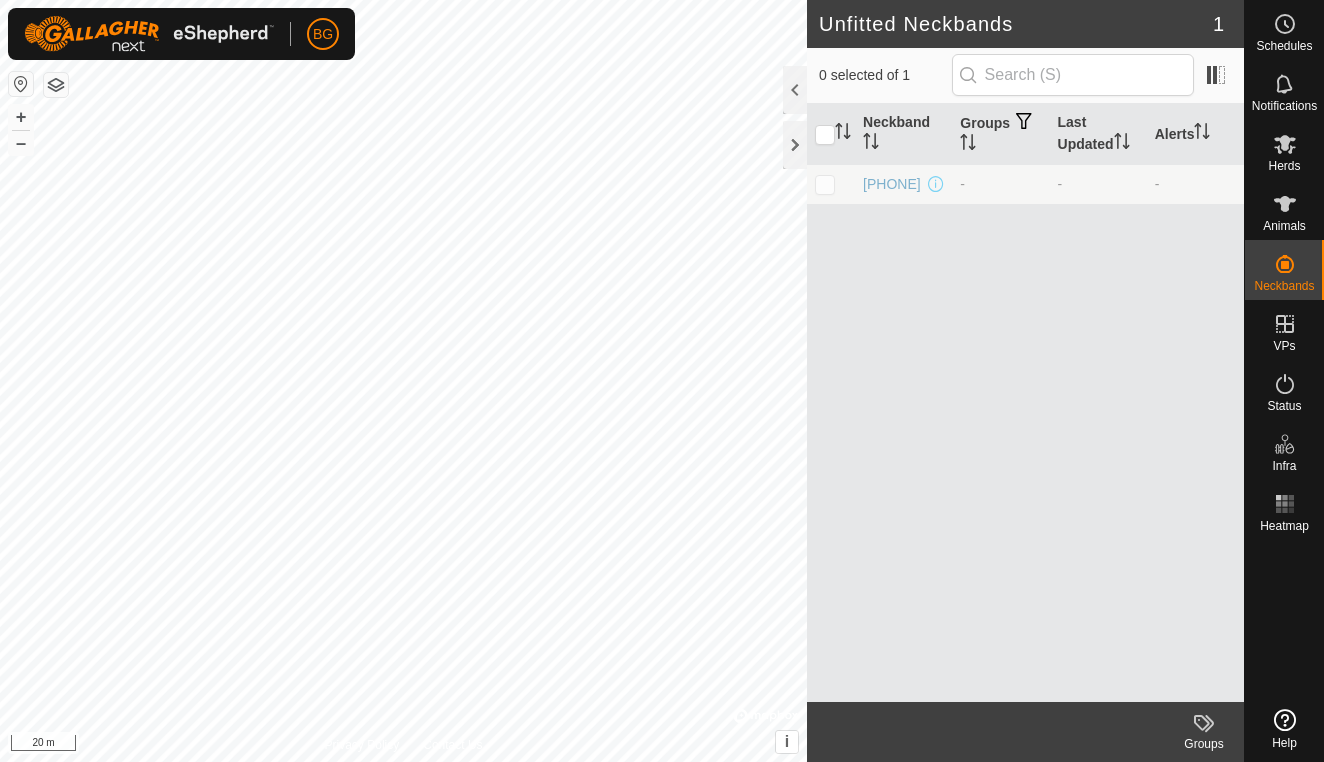 scroll, scrollTop: 0, scrollLeft: 0, axis: both 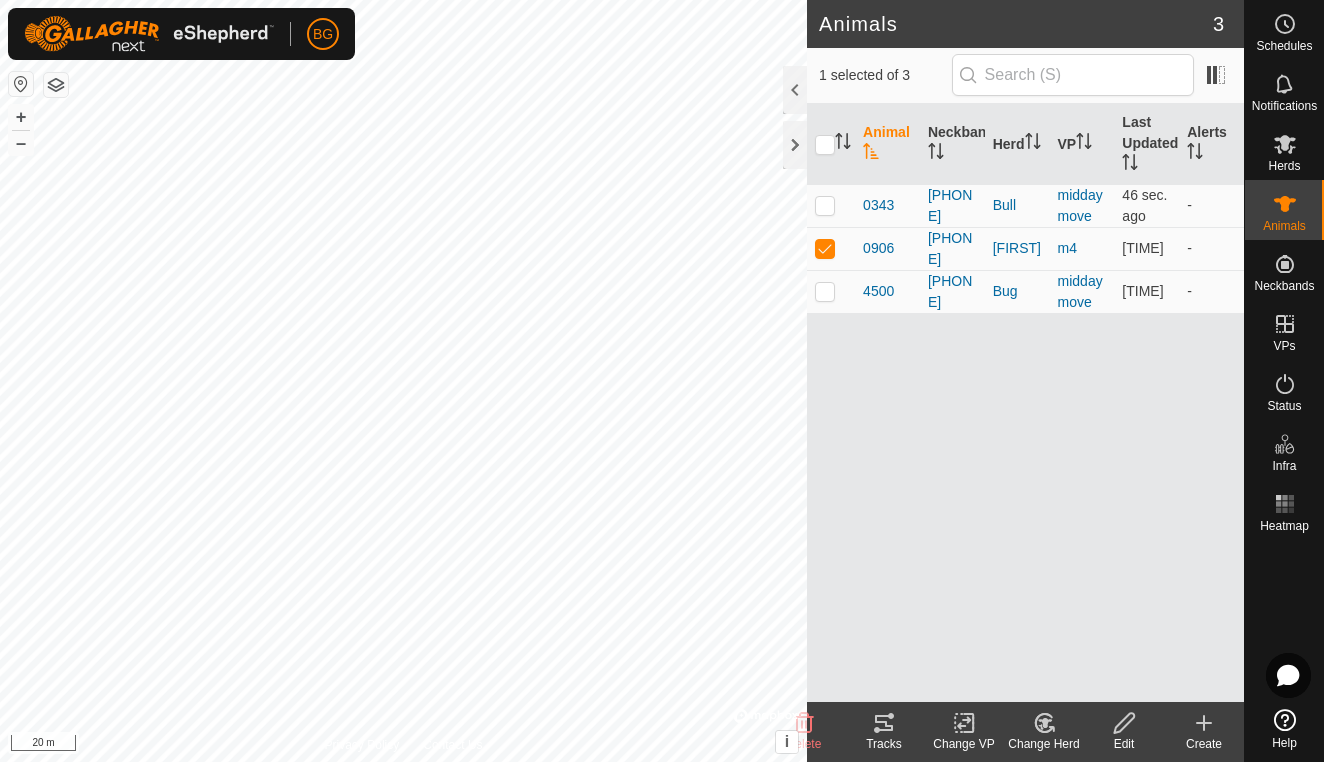 click 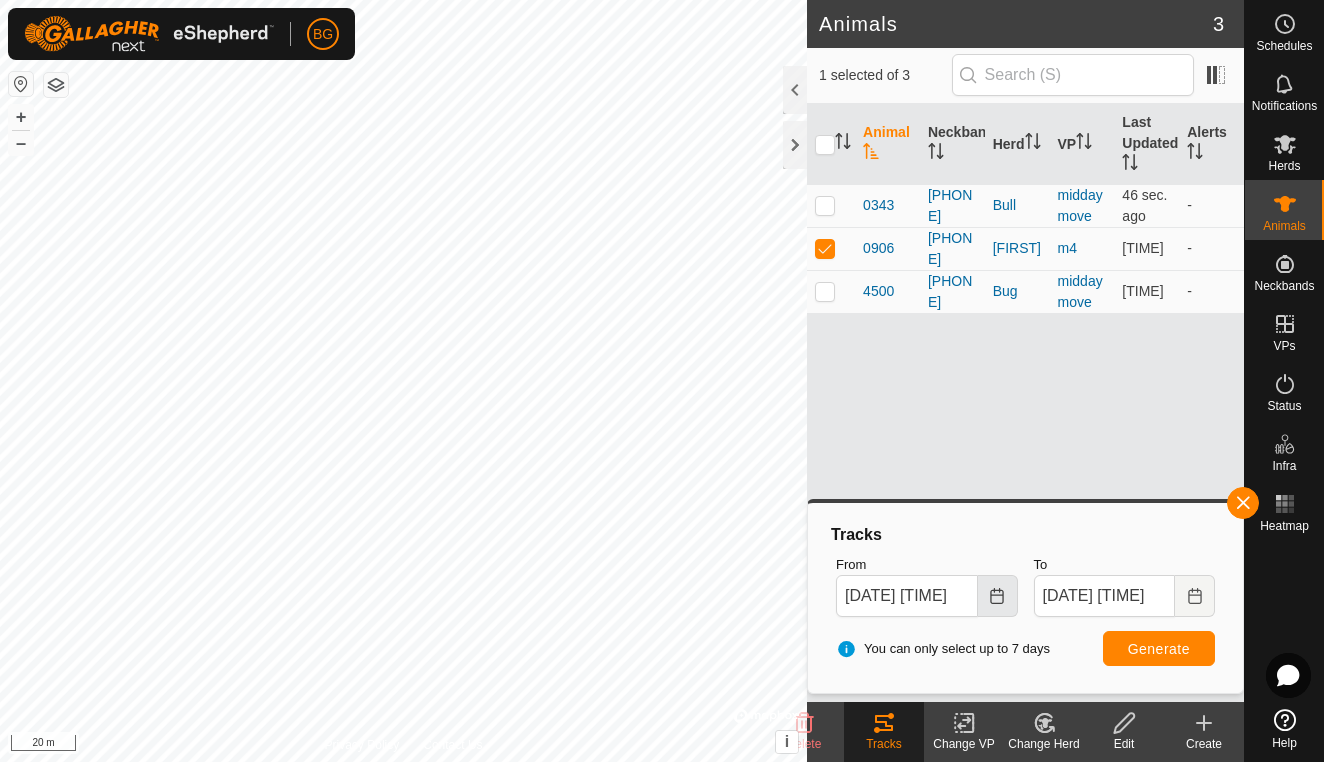 click 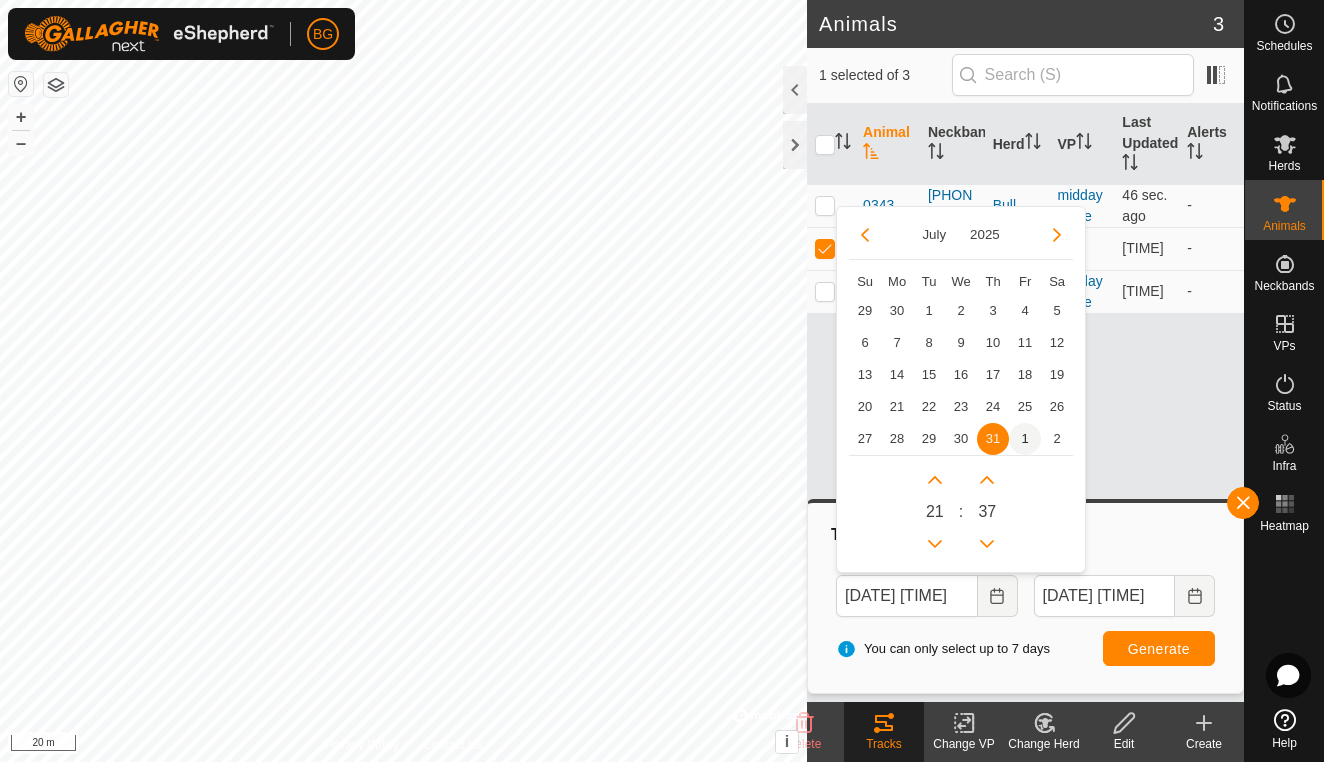 click on "1" at bounding box center (1025, 439) 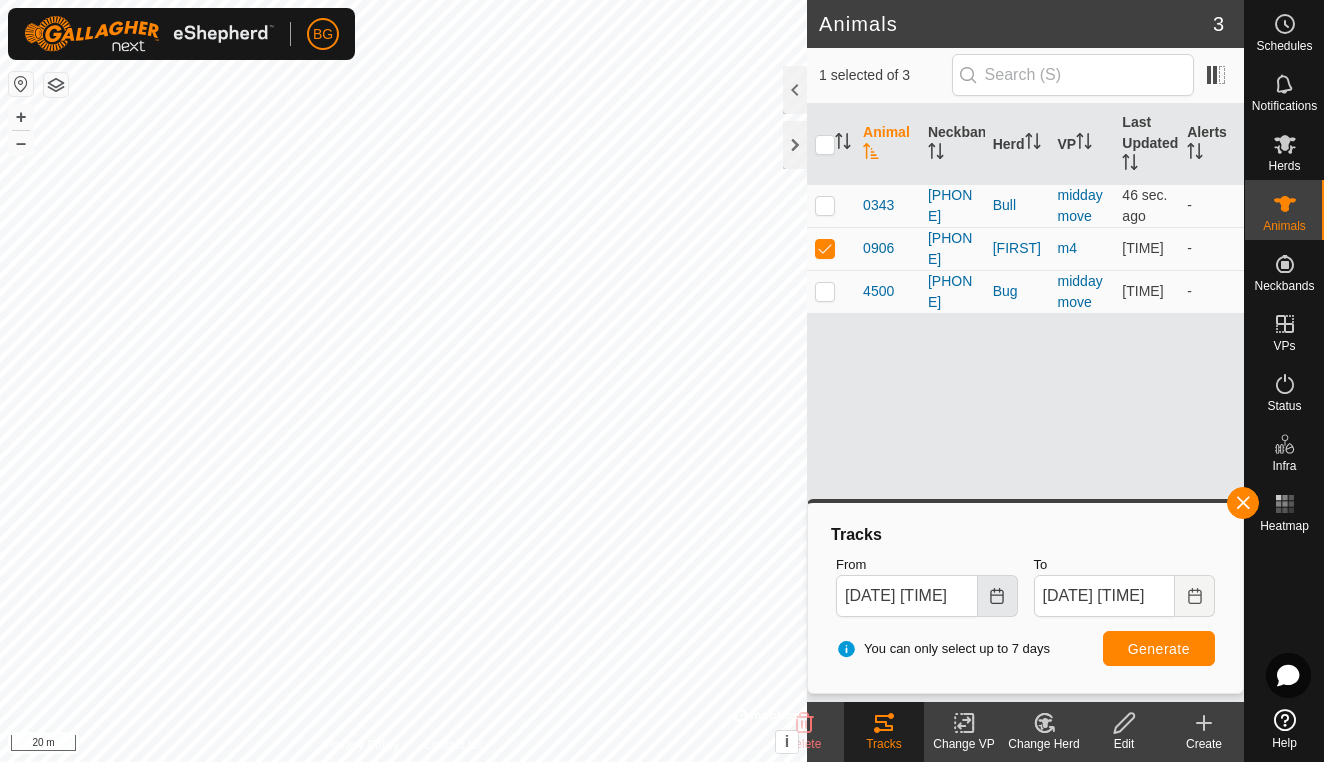 click 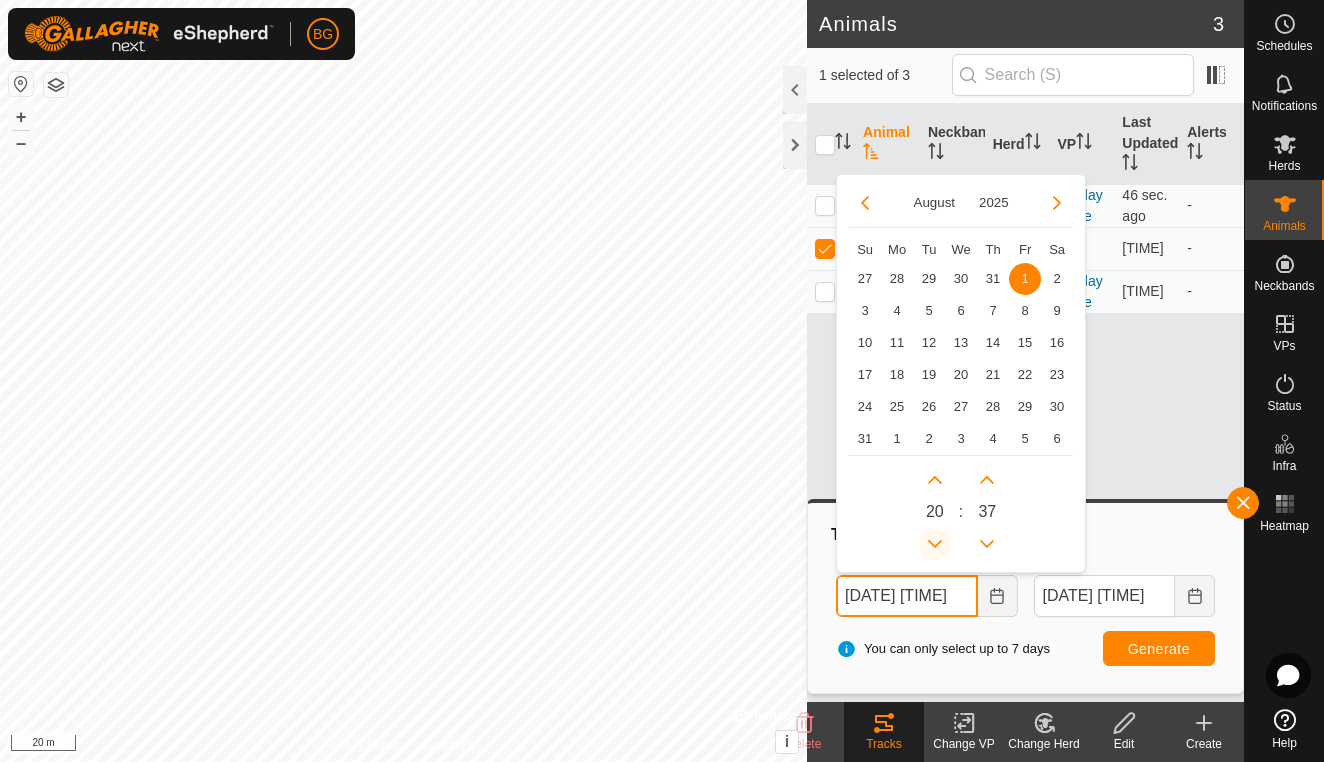 click at bounding box center (935, 544) 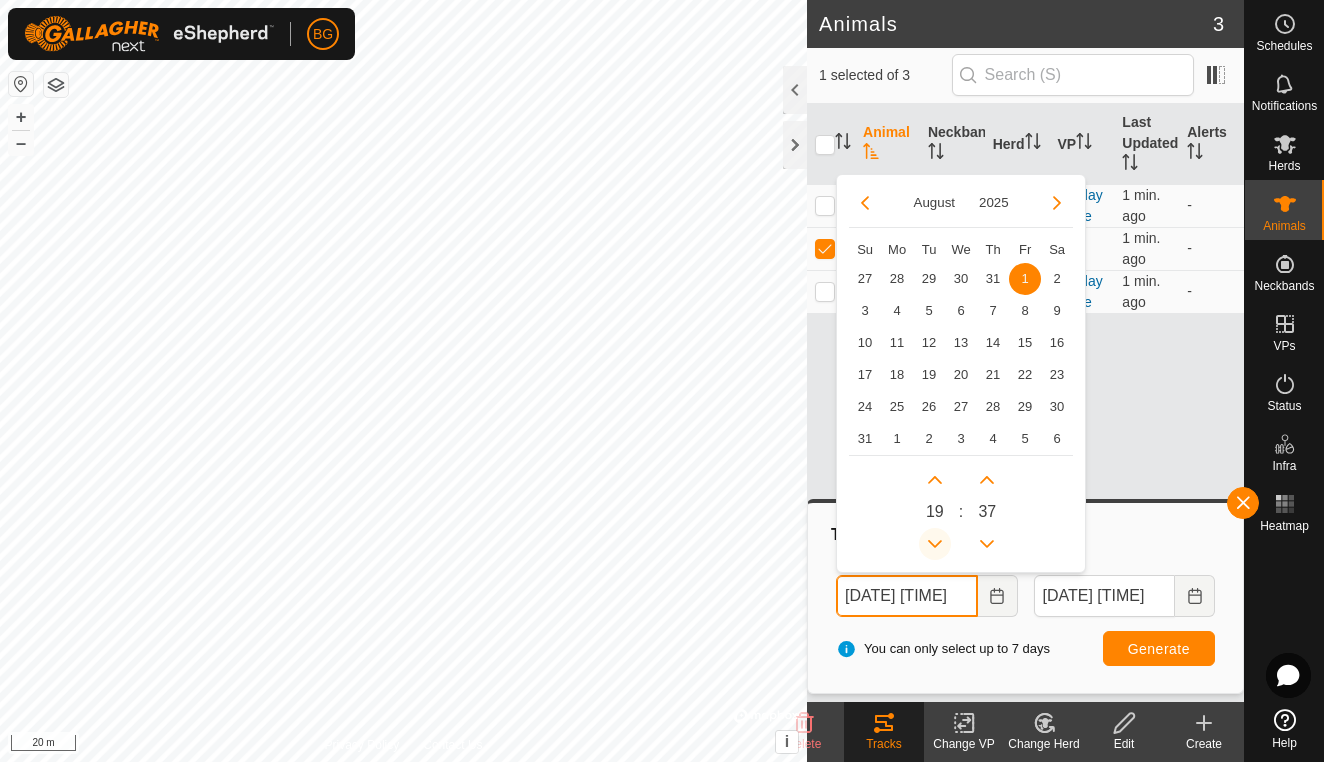 click at bounding box center (935, 544) 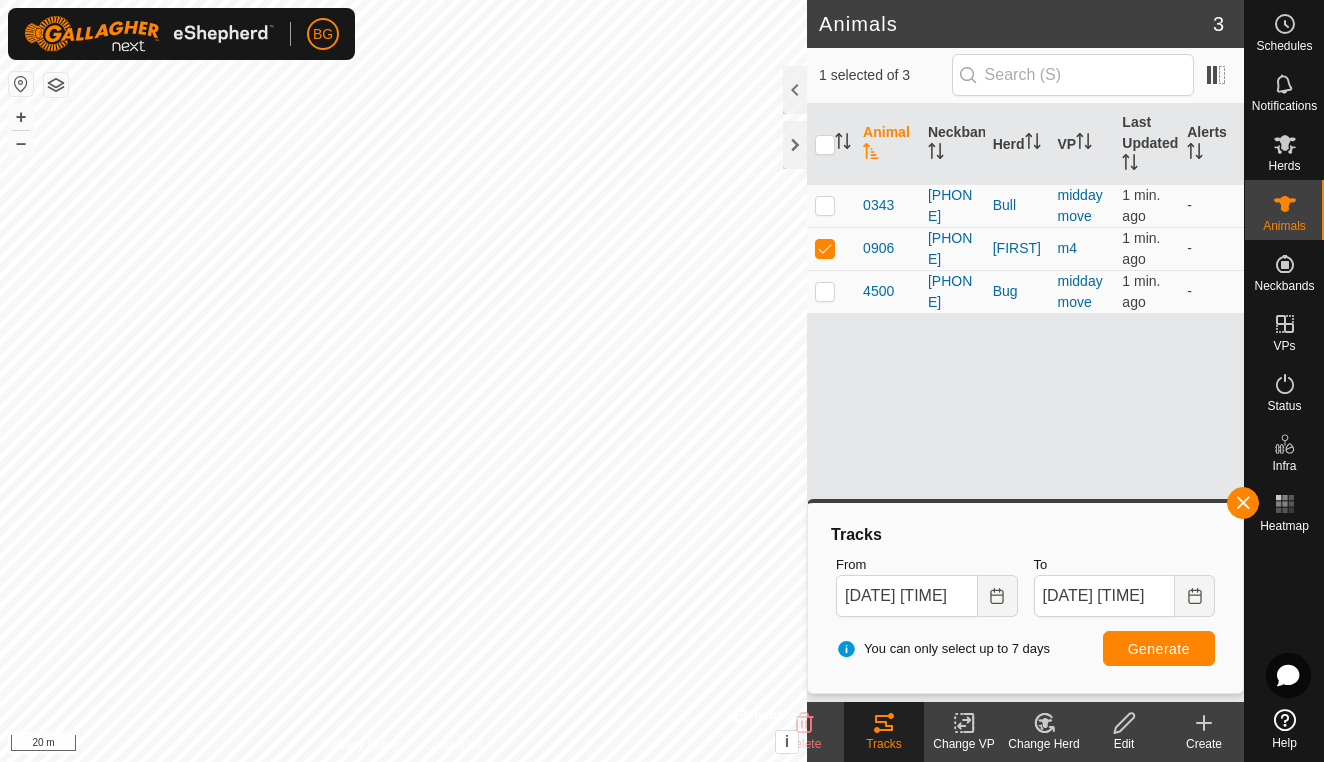 click on "Generate" at bounding box center (1159, 649) 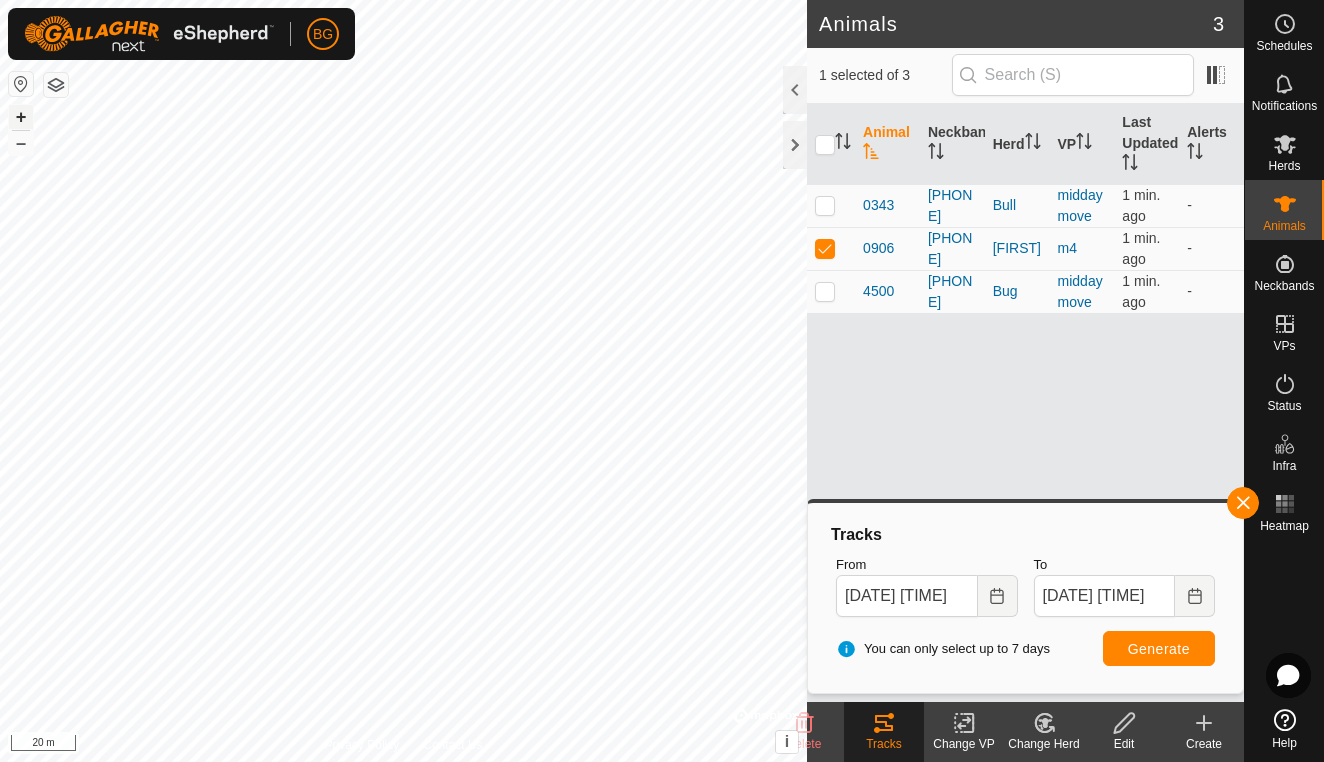 click on "+" at bounding box center (21, 117) 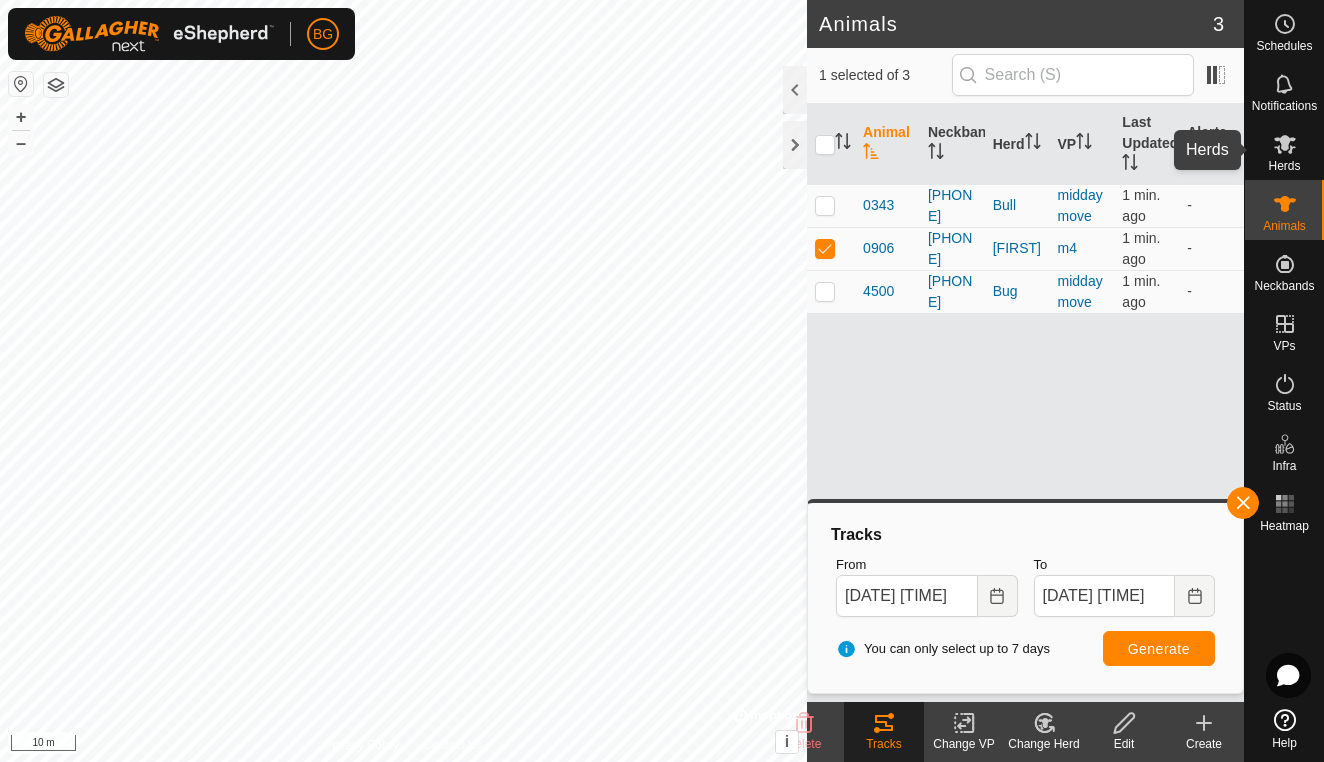 click 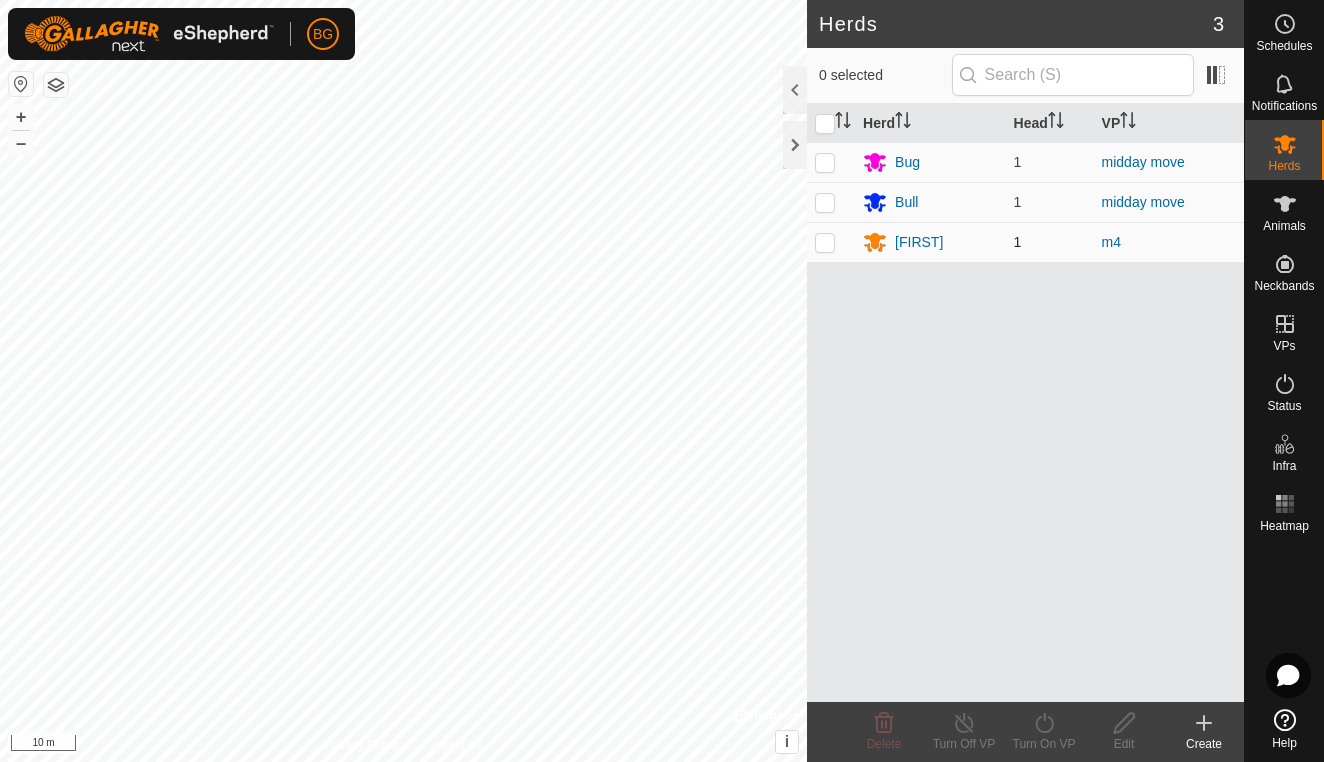 click at bounding box center [825, 242] 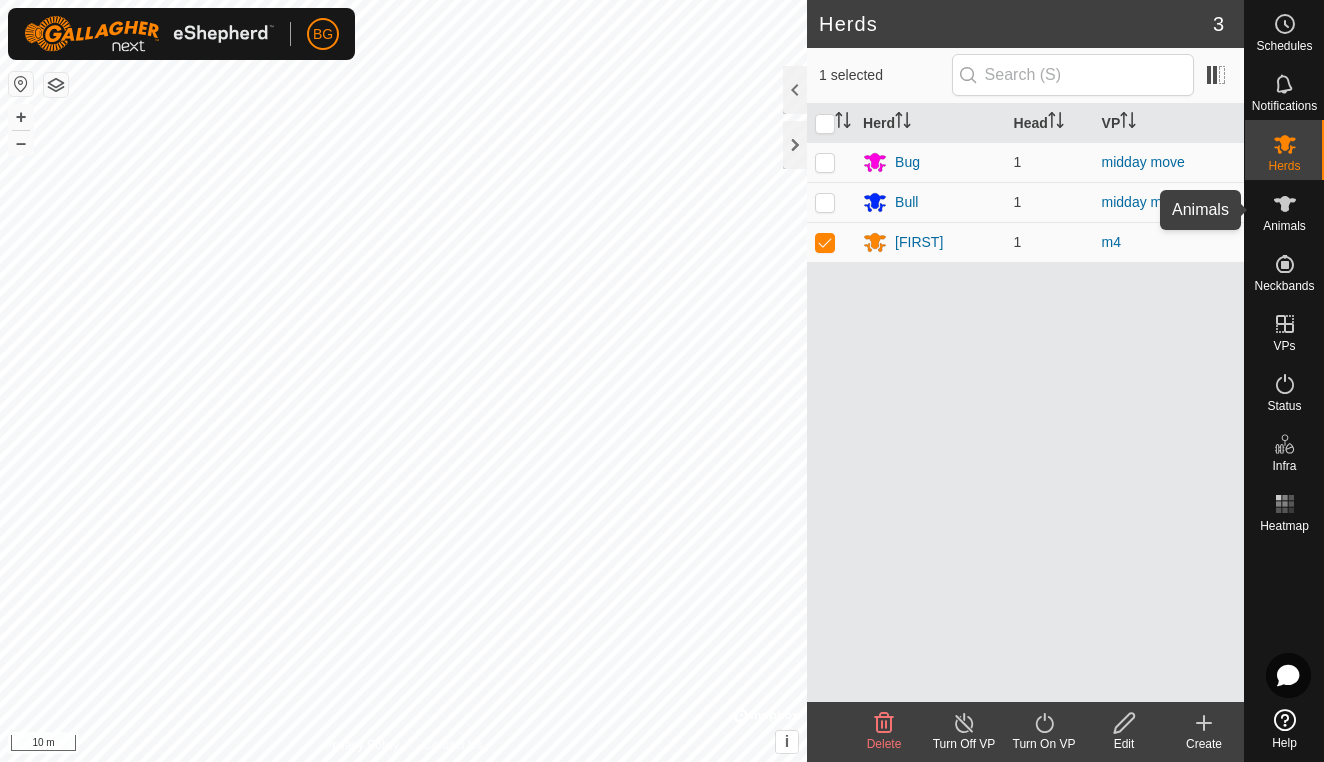 click on "Animals" at bounding box center [1284, 226] 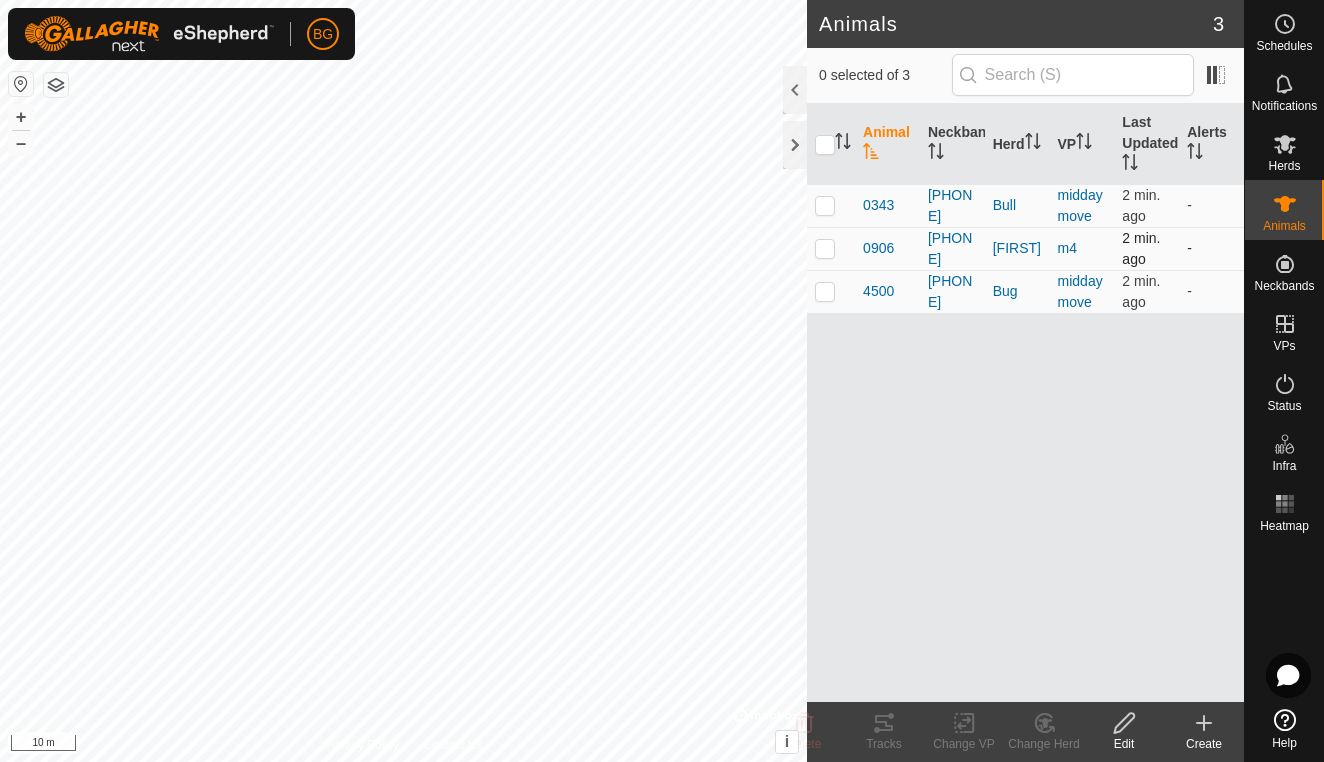 click at bounding box center [825, 248] 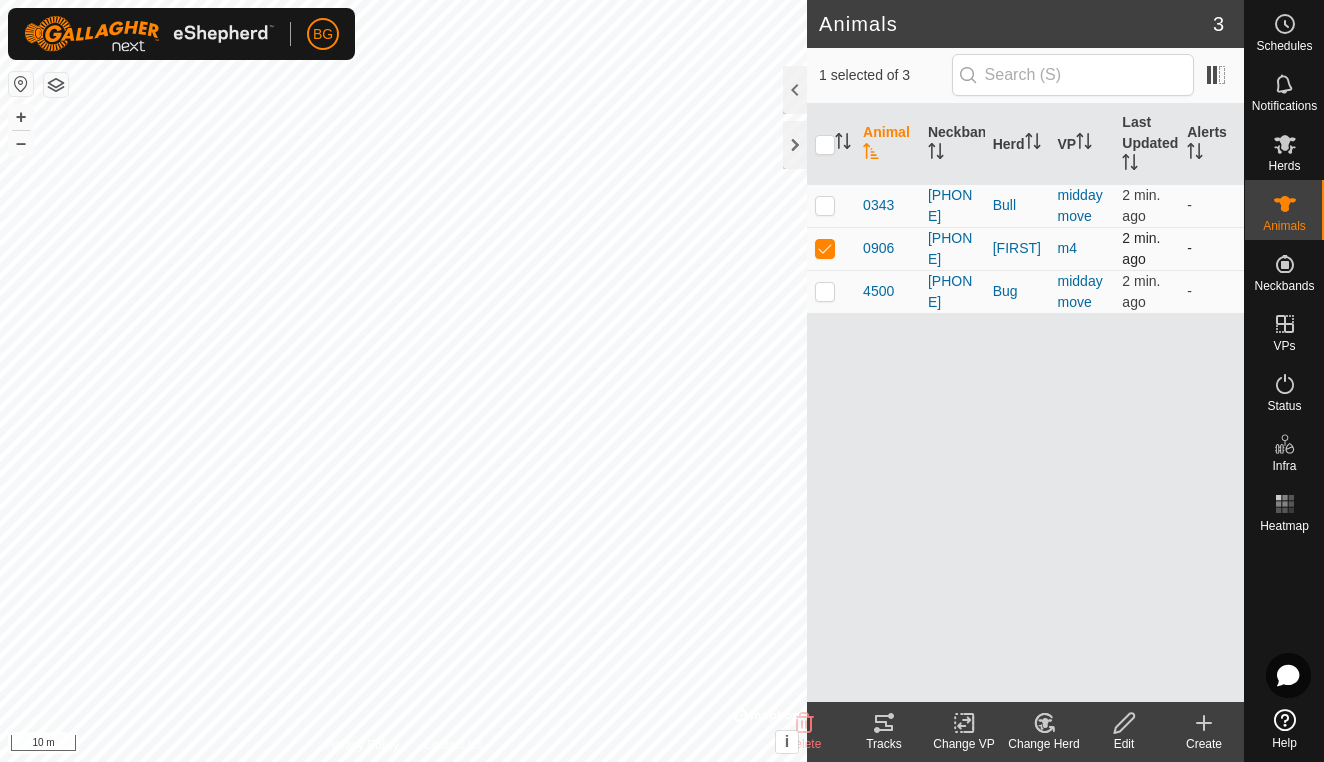 click at bounding box center [825, 248] 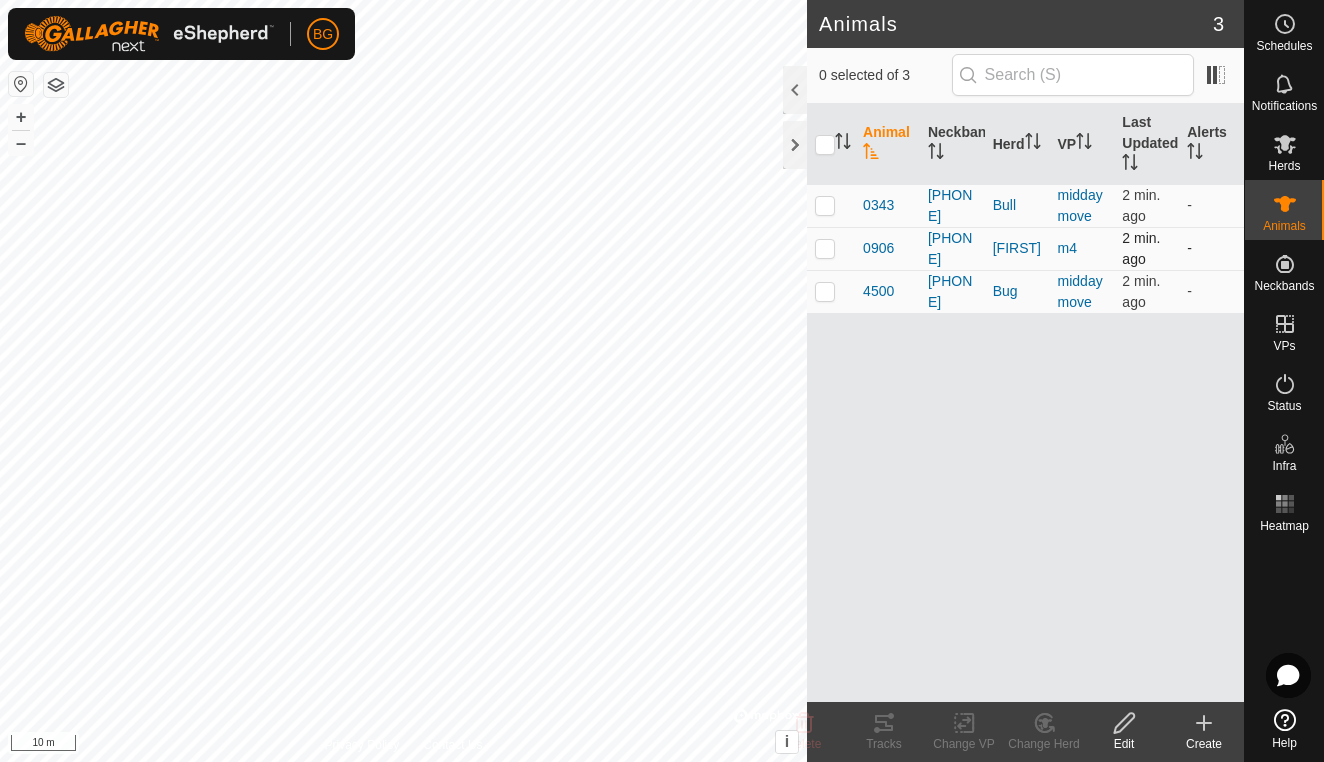 click at bounding box center (825, 248) 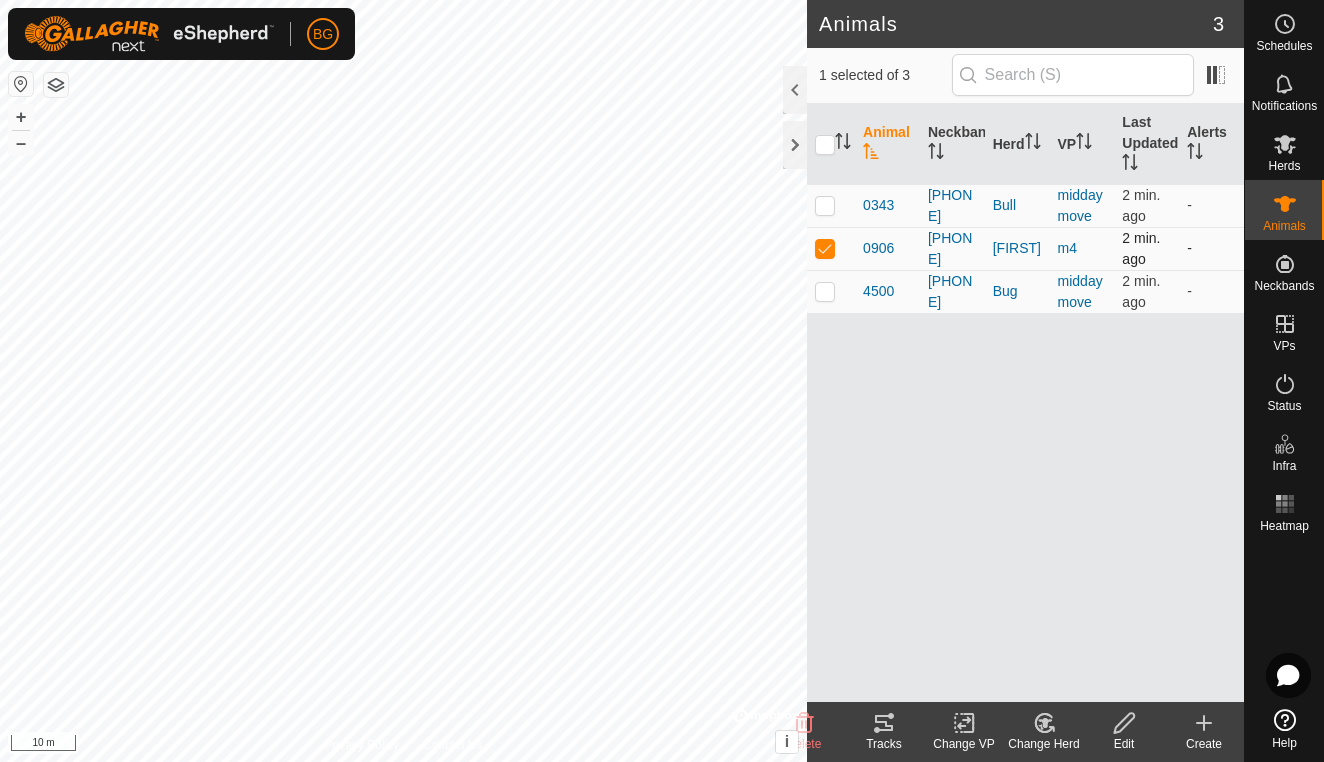 click at bounding box center [825, 248] 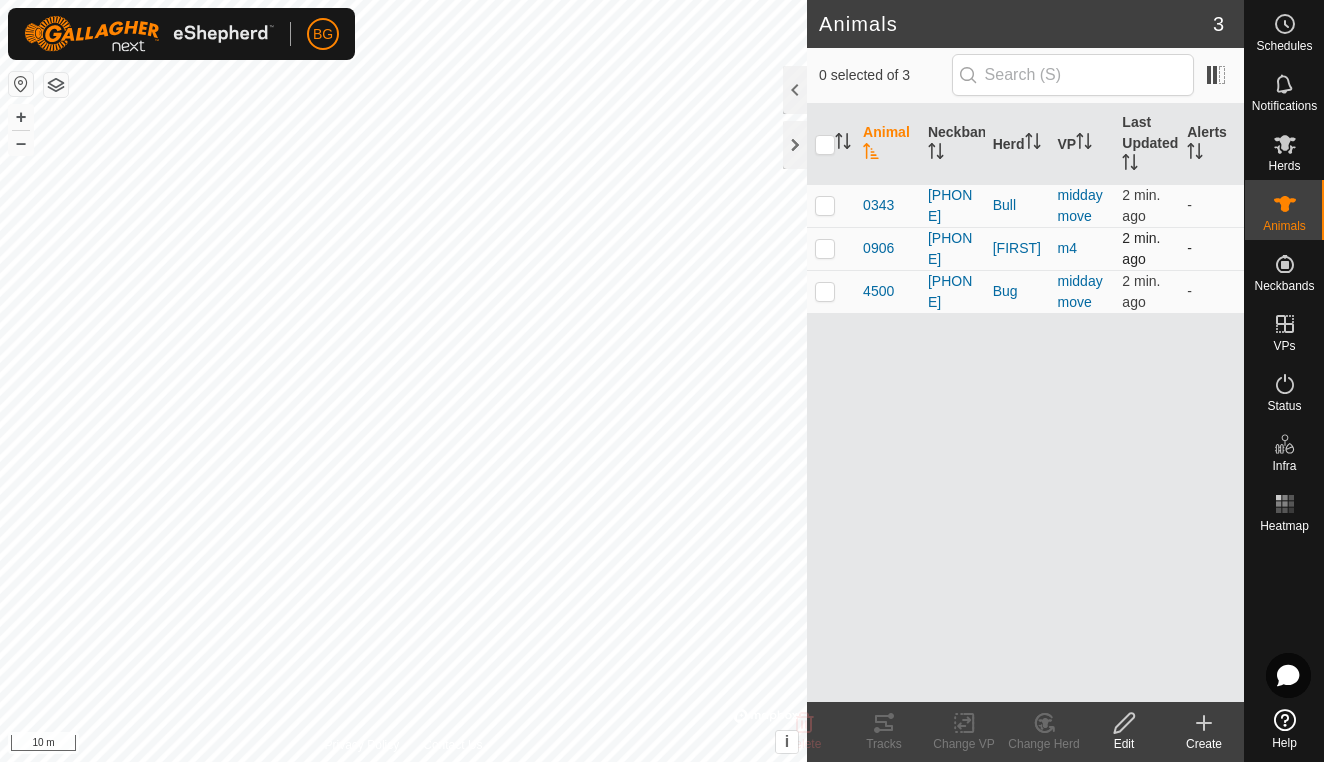 click at bounding box center [825, 248] 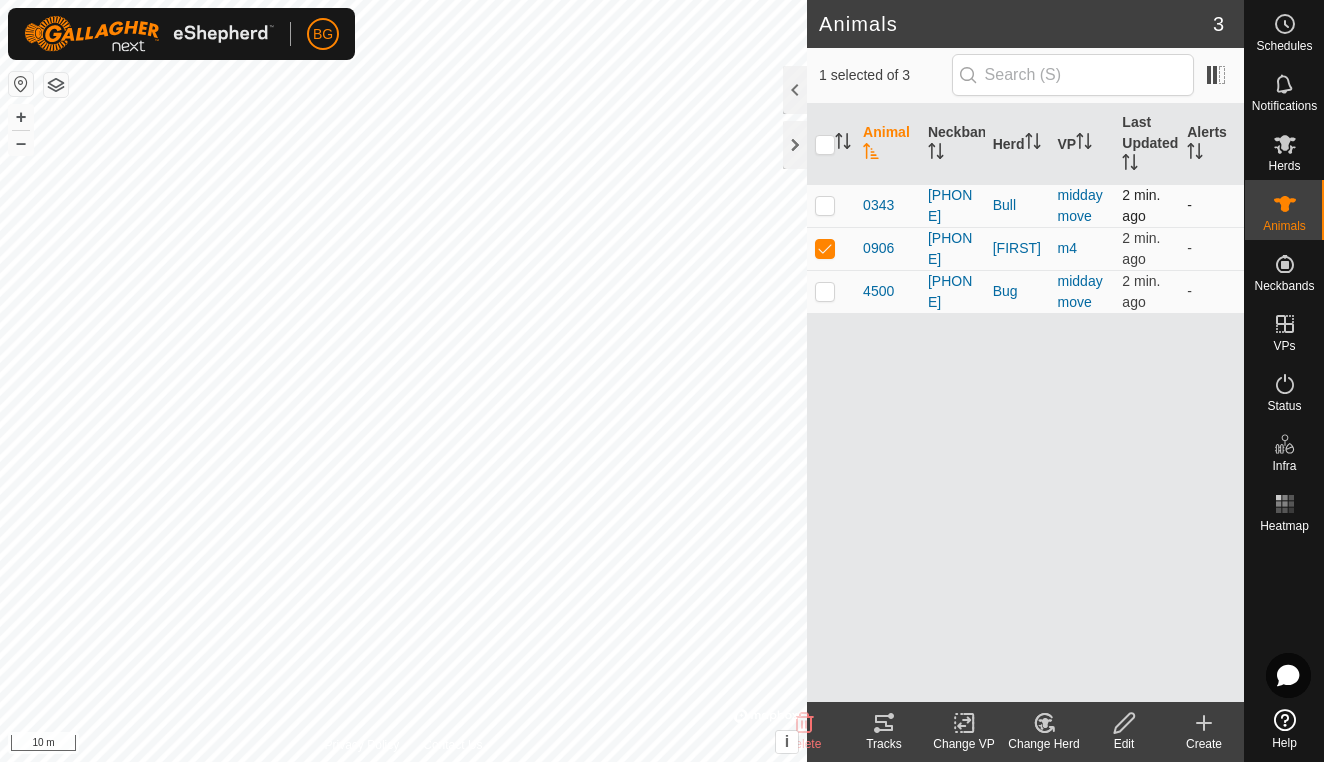 click at bounding box center [825, 205] 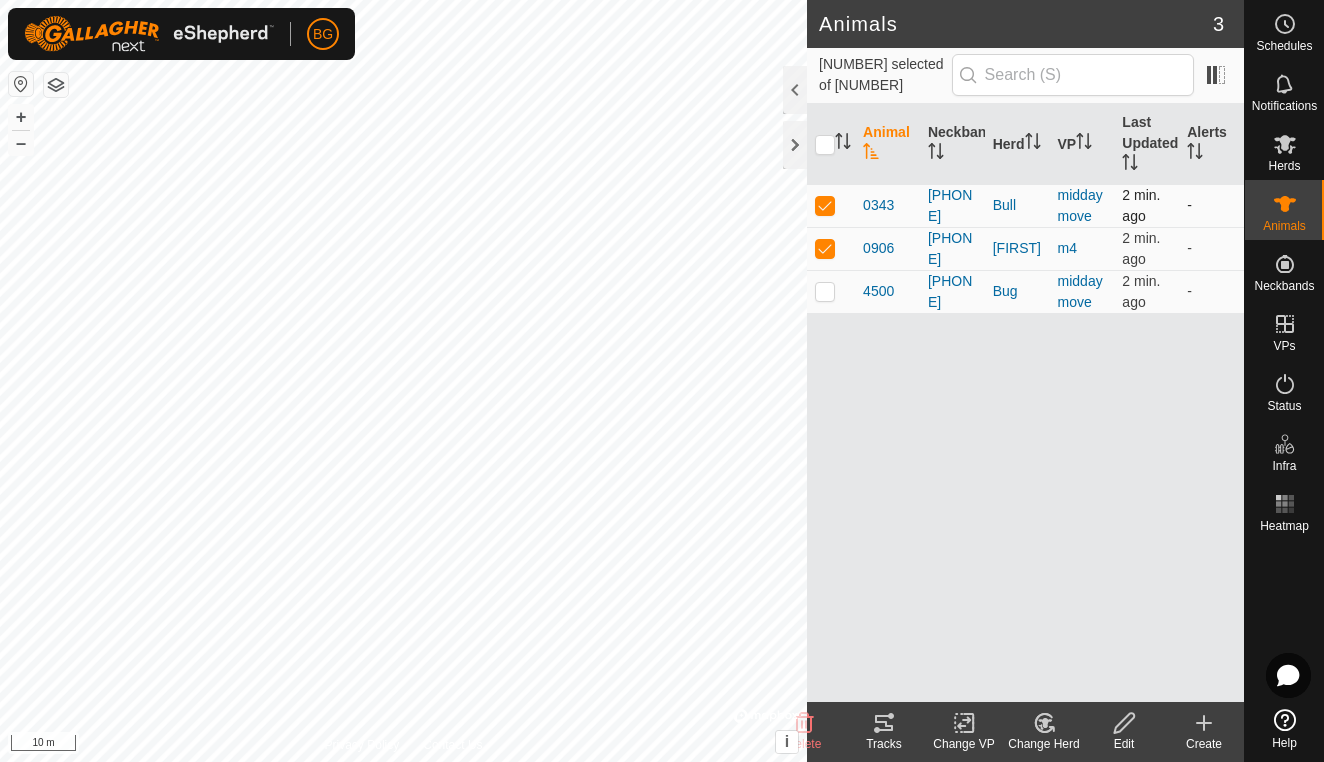 click at bounding box center (825, 205) 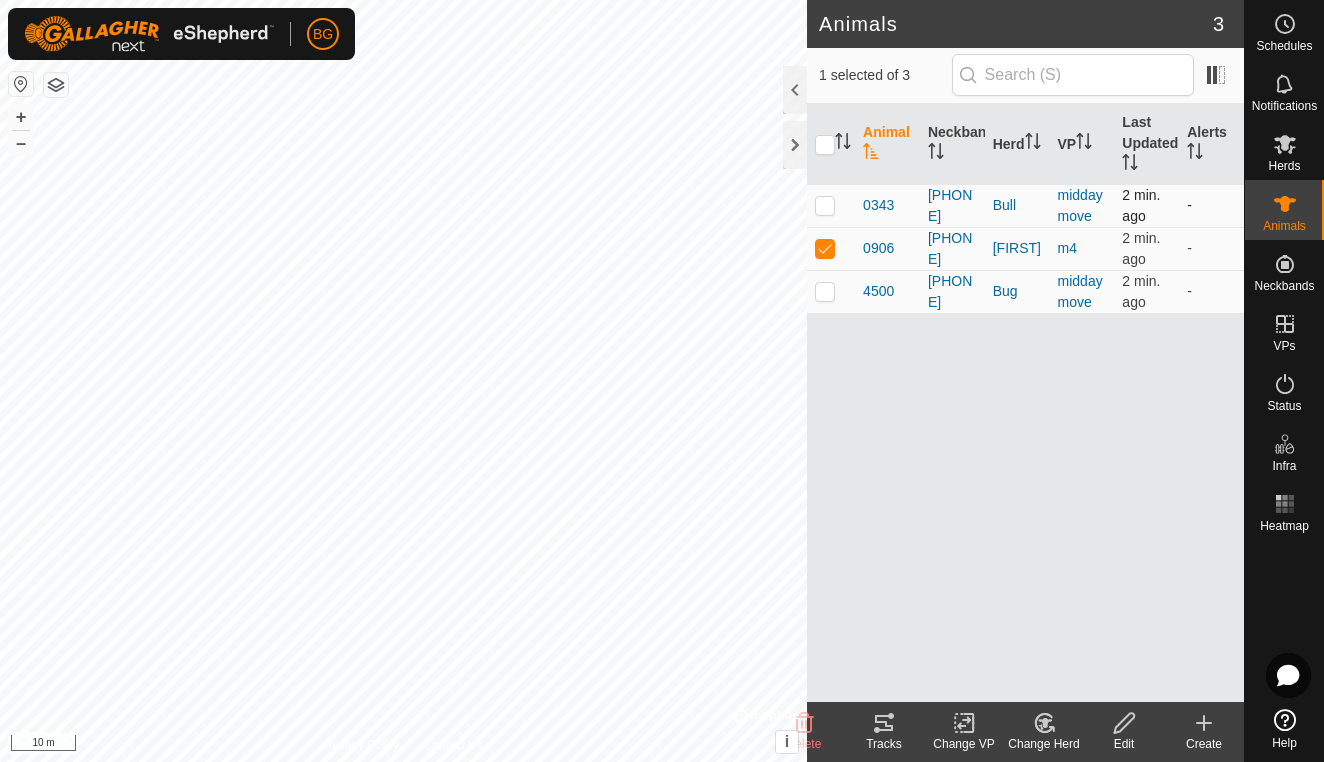 click at bounding box center (825, 205) 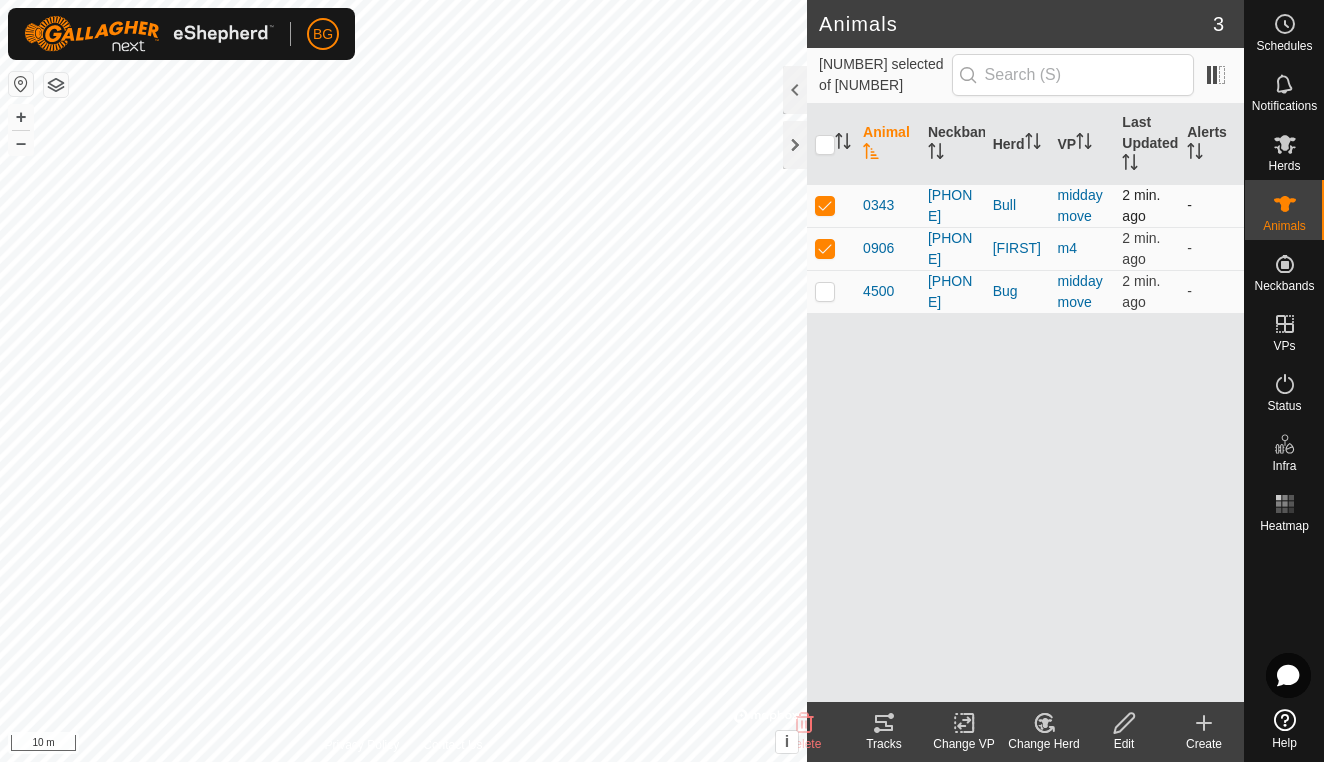 click at bounding box center [825, 205] 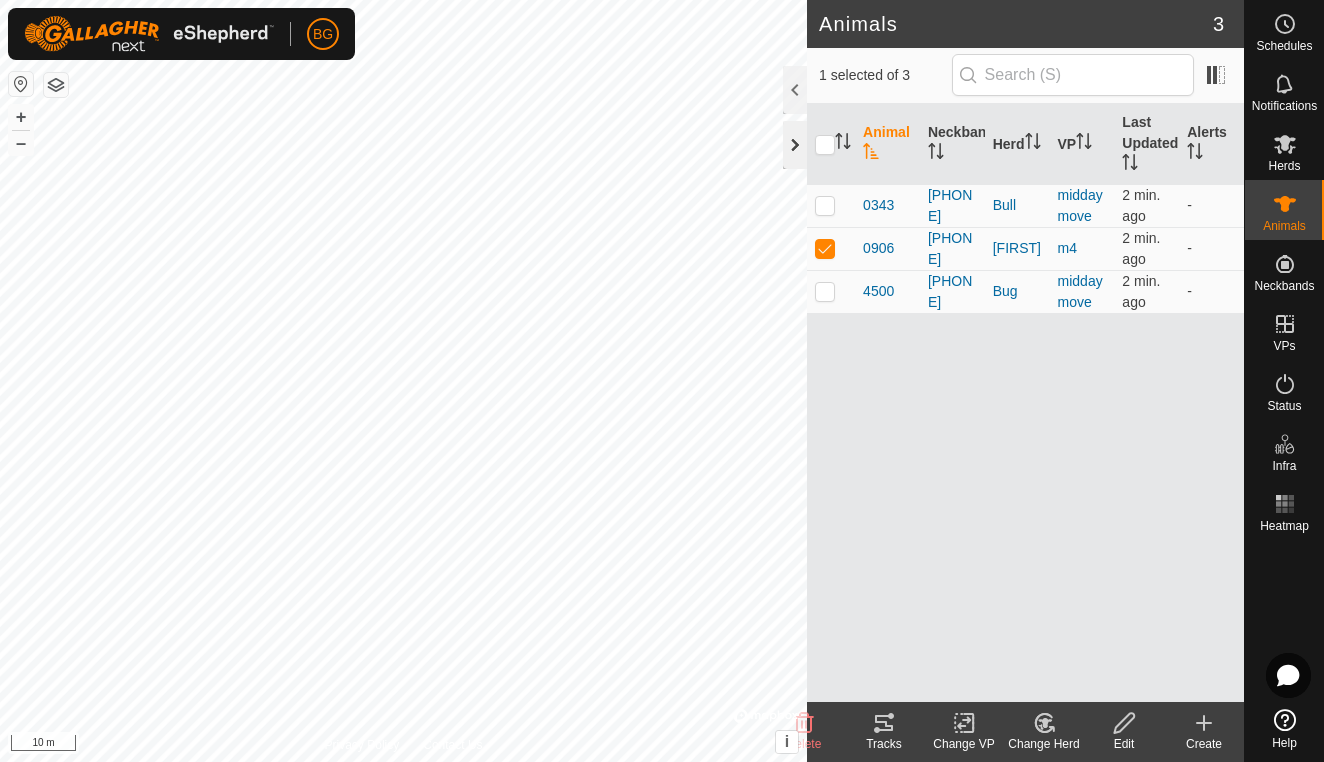 click 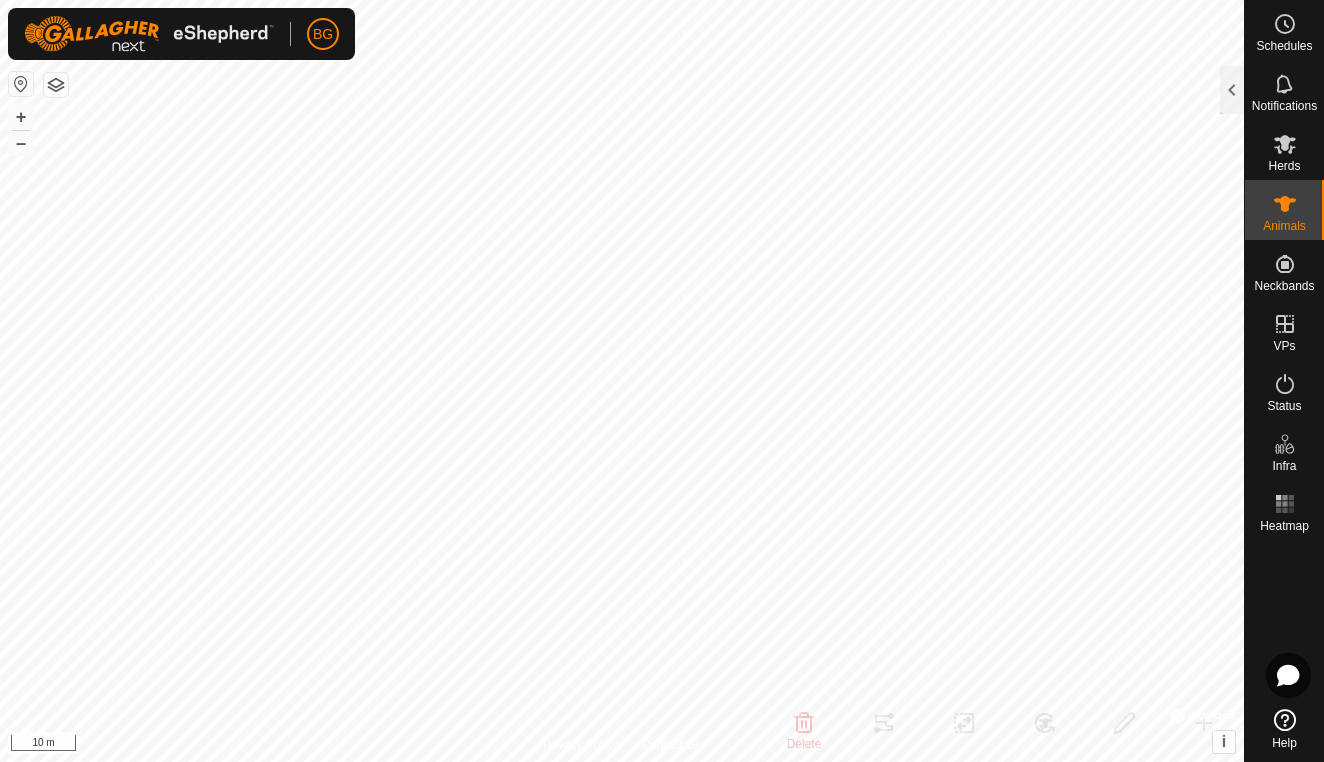 click at bounding box center [21, 84] 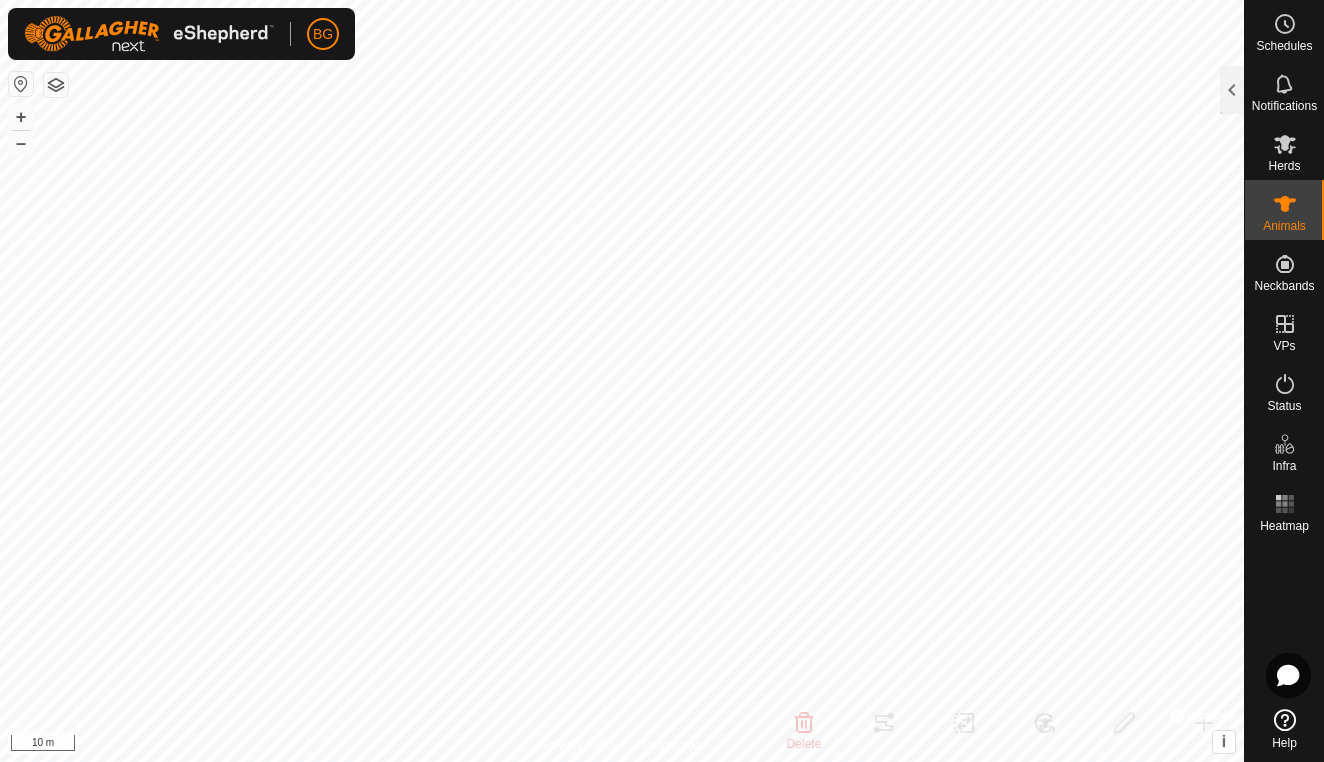 click at bounding box center [21, 84] 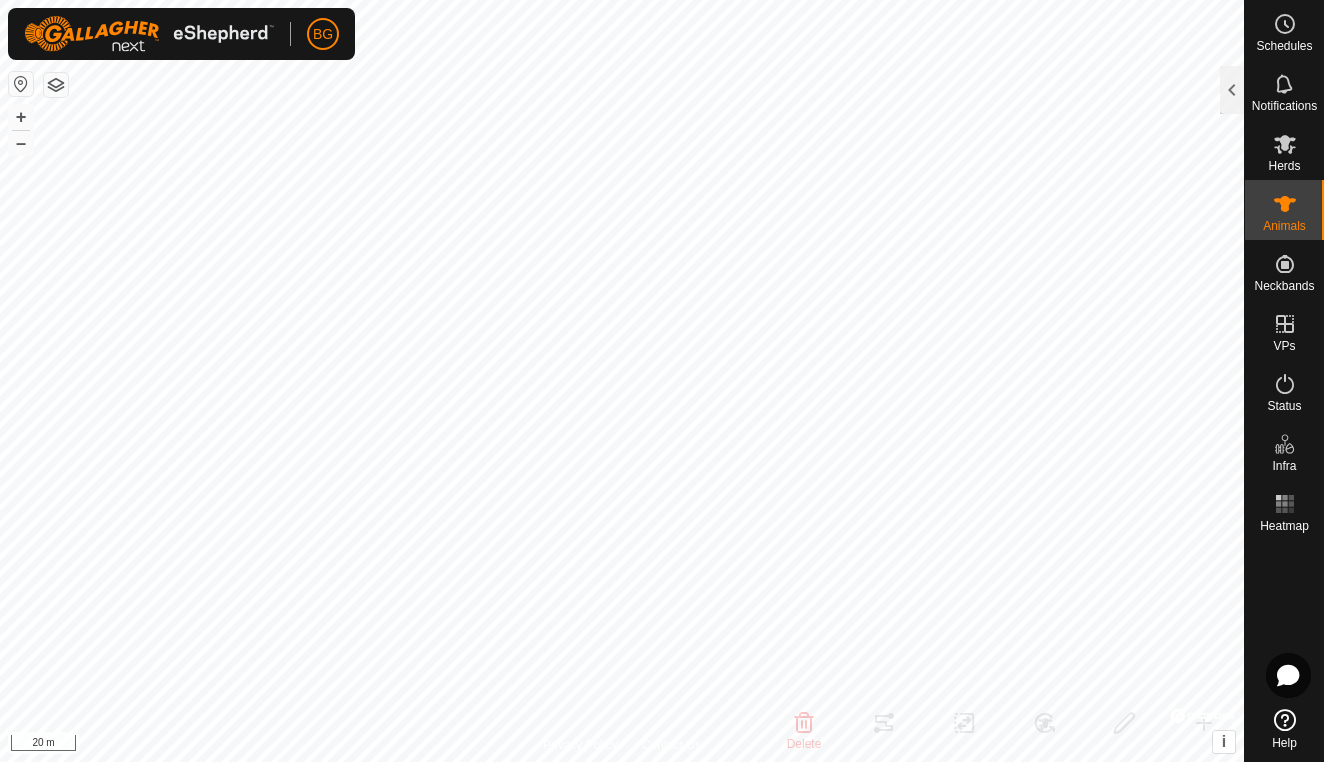 click at bounding box center [21, 84] 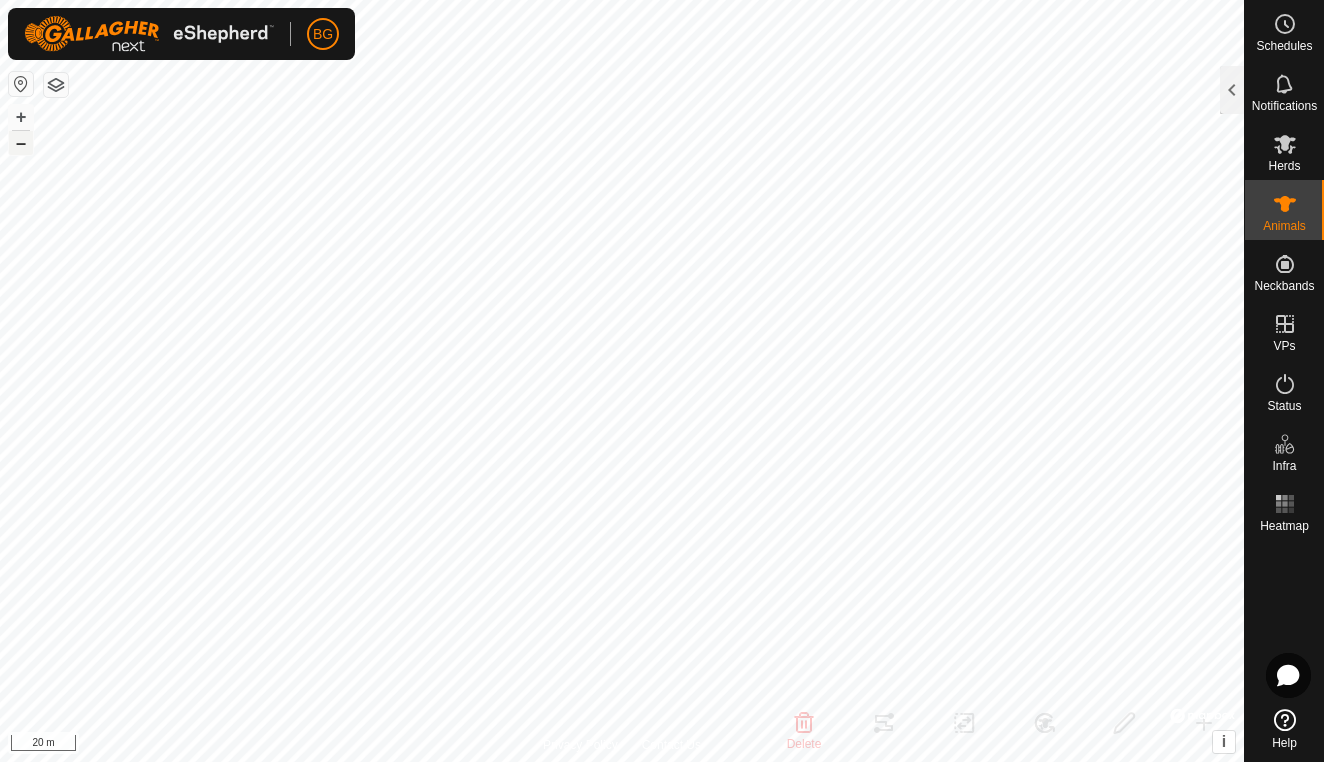 click on "–" at bounding box center (21, 143) 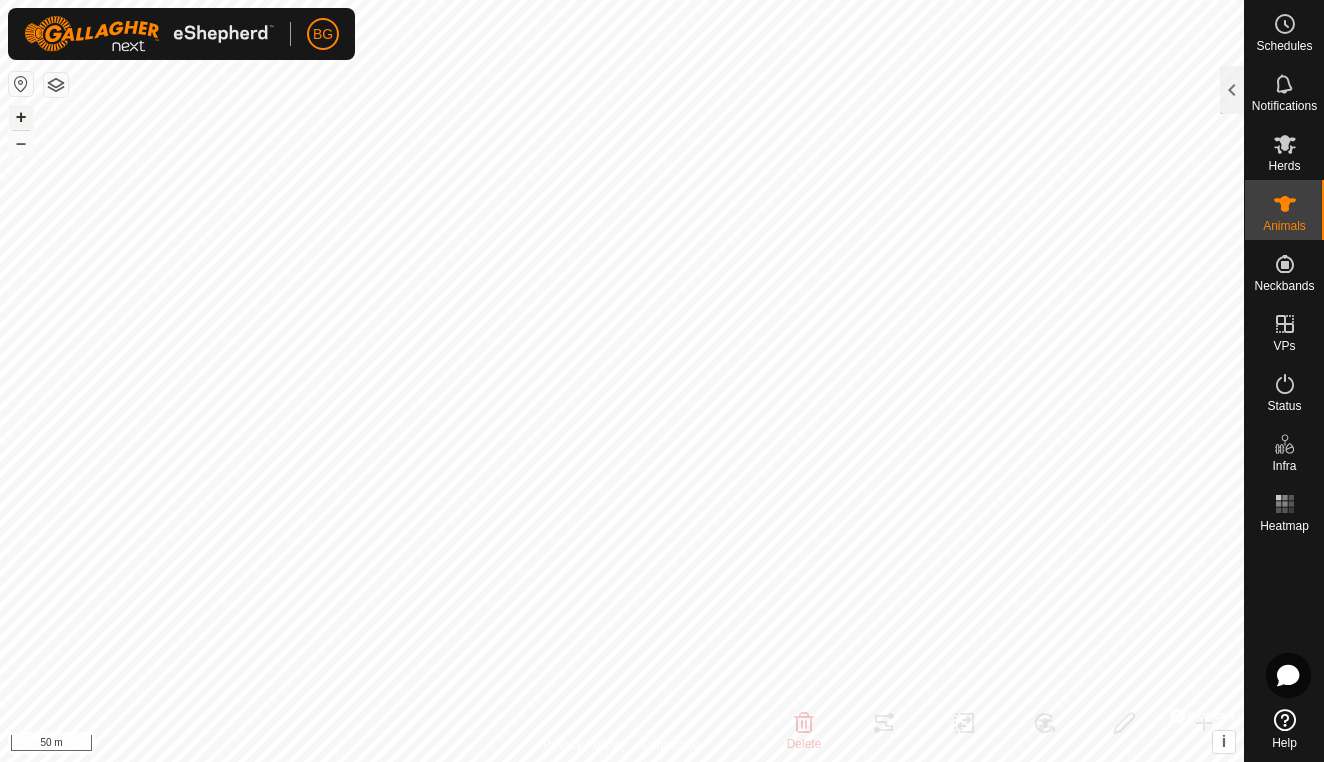 click on "+" at bounding box center (21, 117) 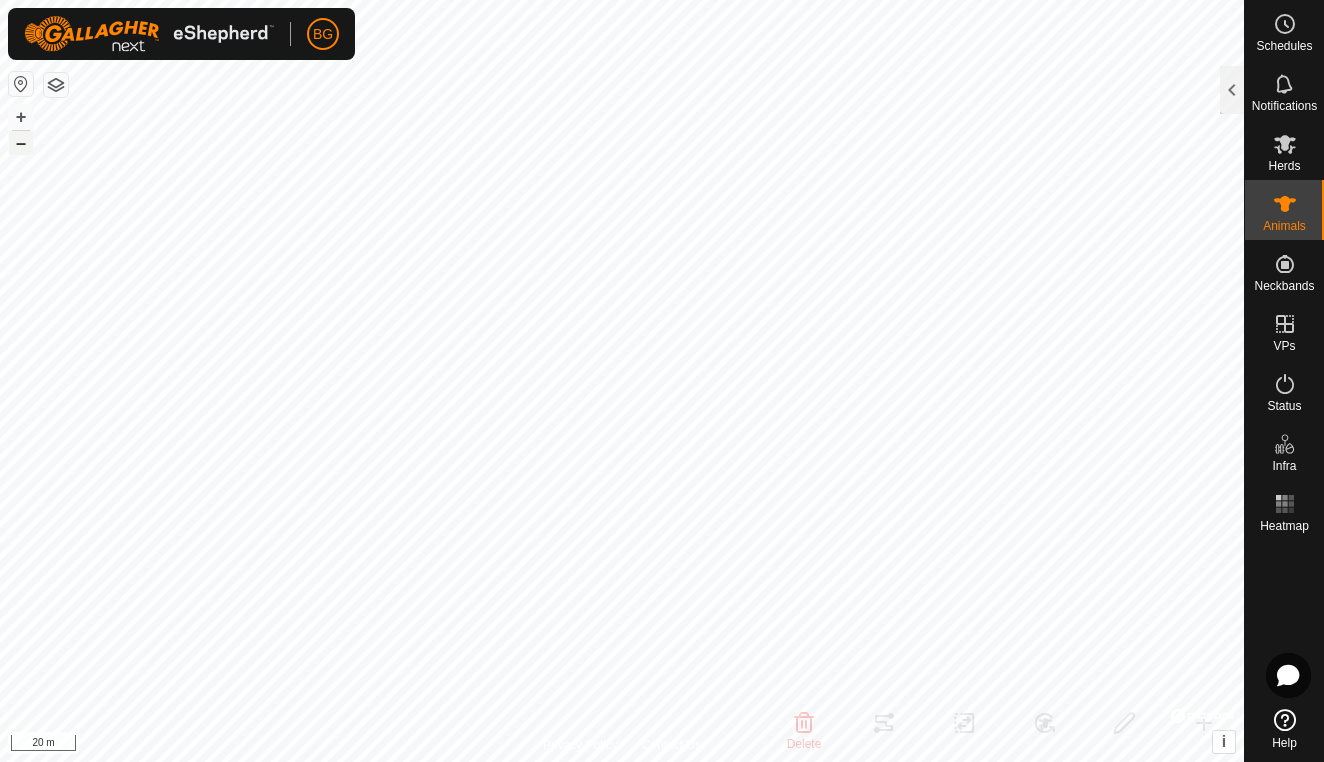 click on "–" at bounding box center (21, 143) 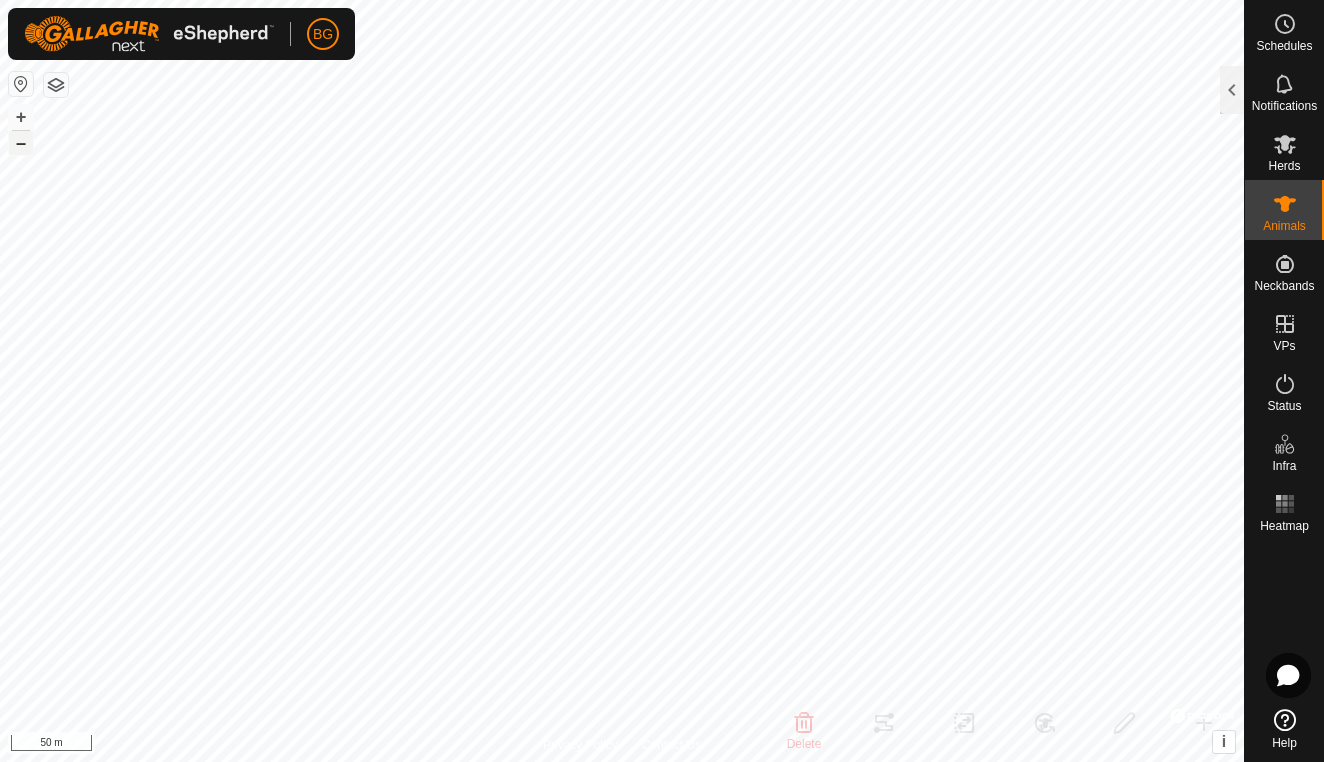 click on "–" at bounding box center (21, 143) 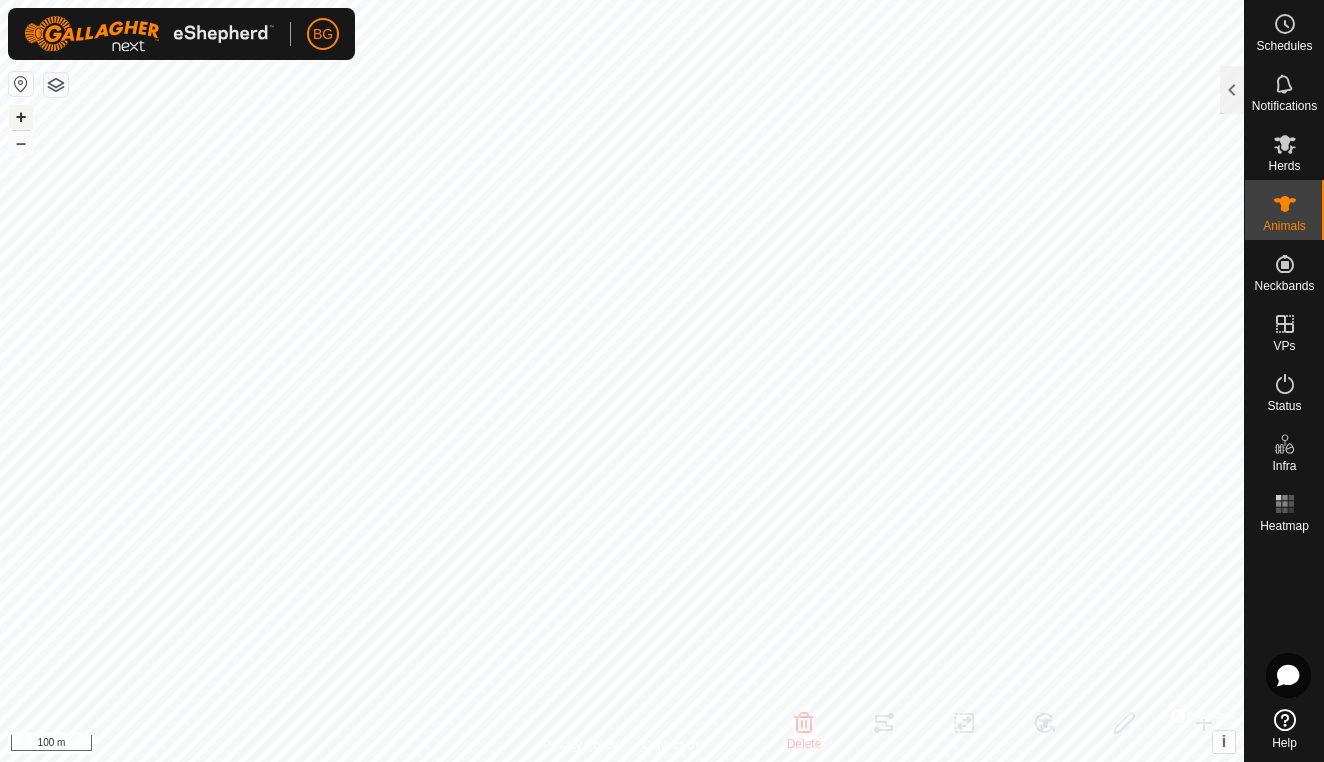 click on "+" at bounding box center [21, 117] 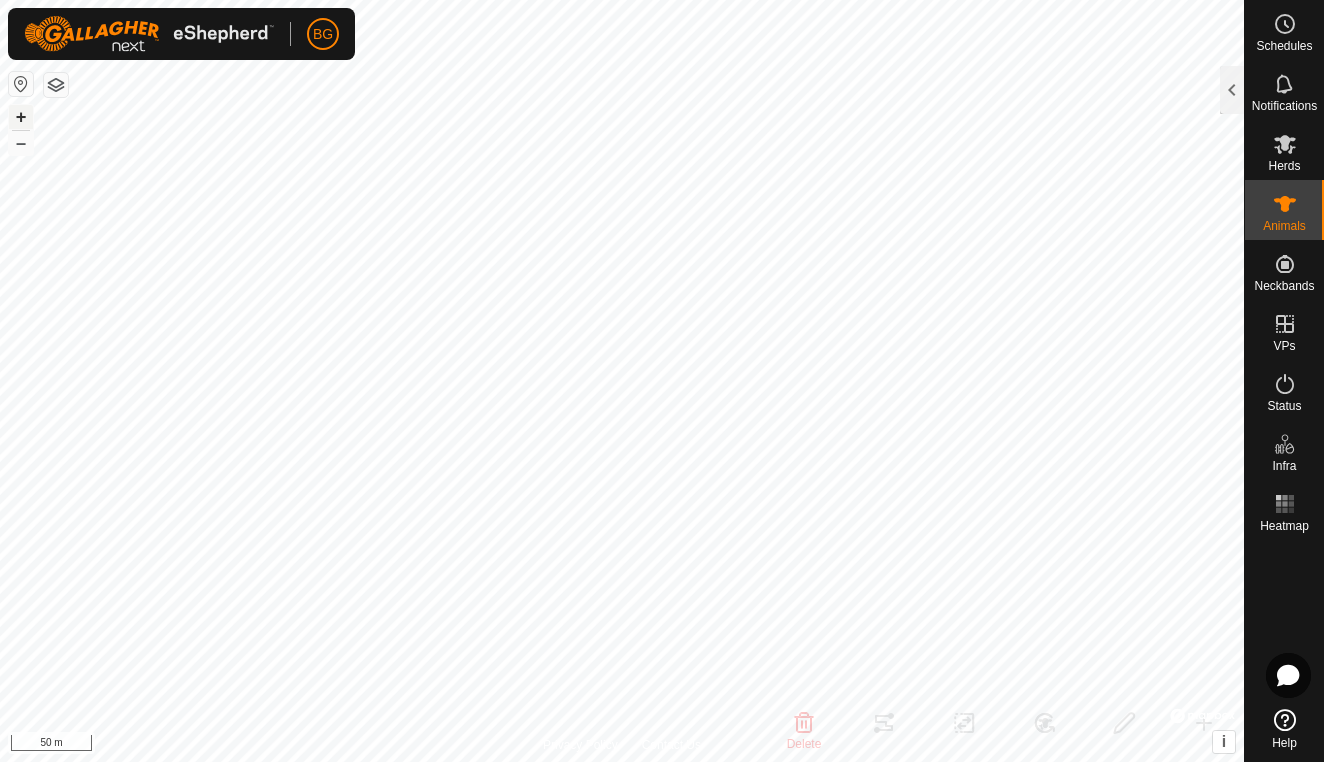 click on "+" at bounding box center [21, 117] 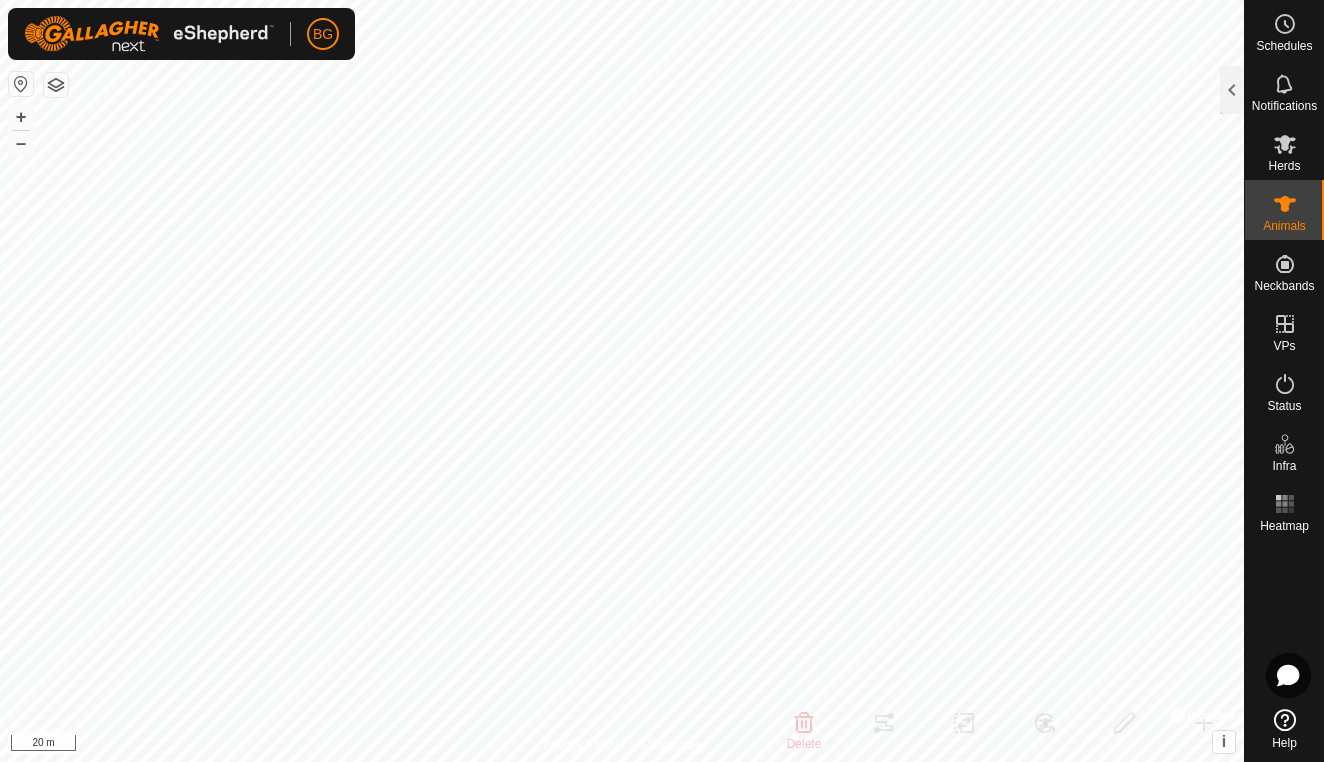 click on "Animals [NUMBER] [NUMBER] of [NUMBER] Animal Neckband Herd VP Last Updated Alerts [NUMBER] [PHONE] Bull midday move [TIME] - [NUMBER] [PHONE] Molly m4 [TIME] - [NUMBER] [PHONE] Bug midday move [TIME] - Delete Tracks Change VP Change Herd Edit Create Privacy Policy Contact Us
main gate
+ – ⇧ i © Mapbox , © OpenStreetMap , Improve this map [NUMBER] m" at bounding box center [662, 381] 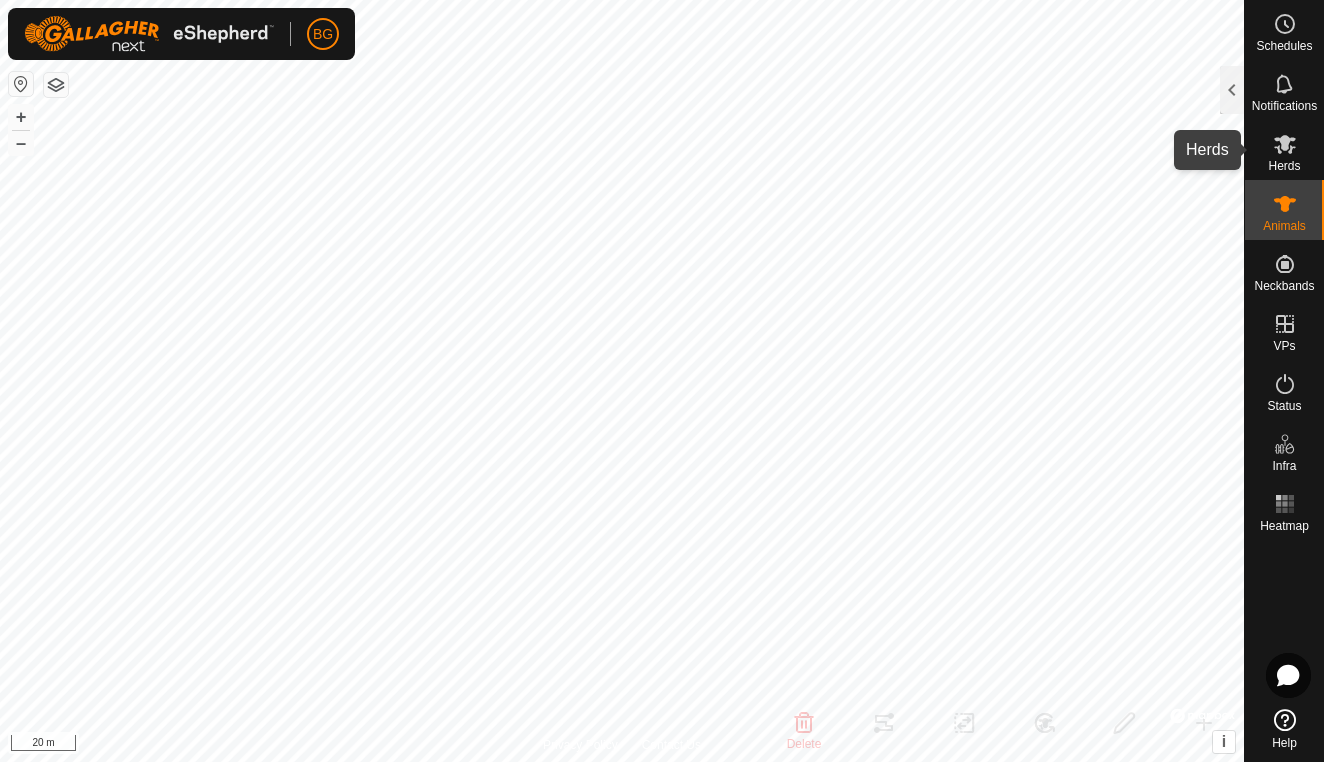 click 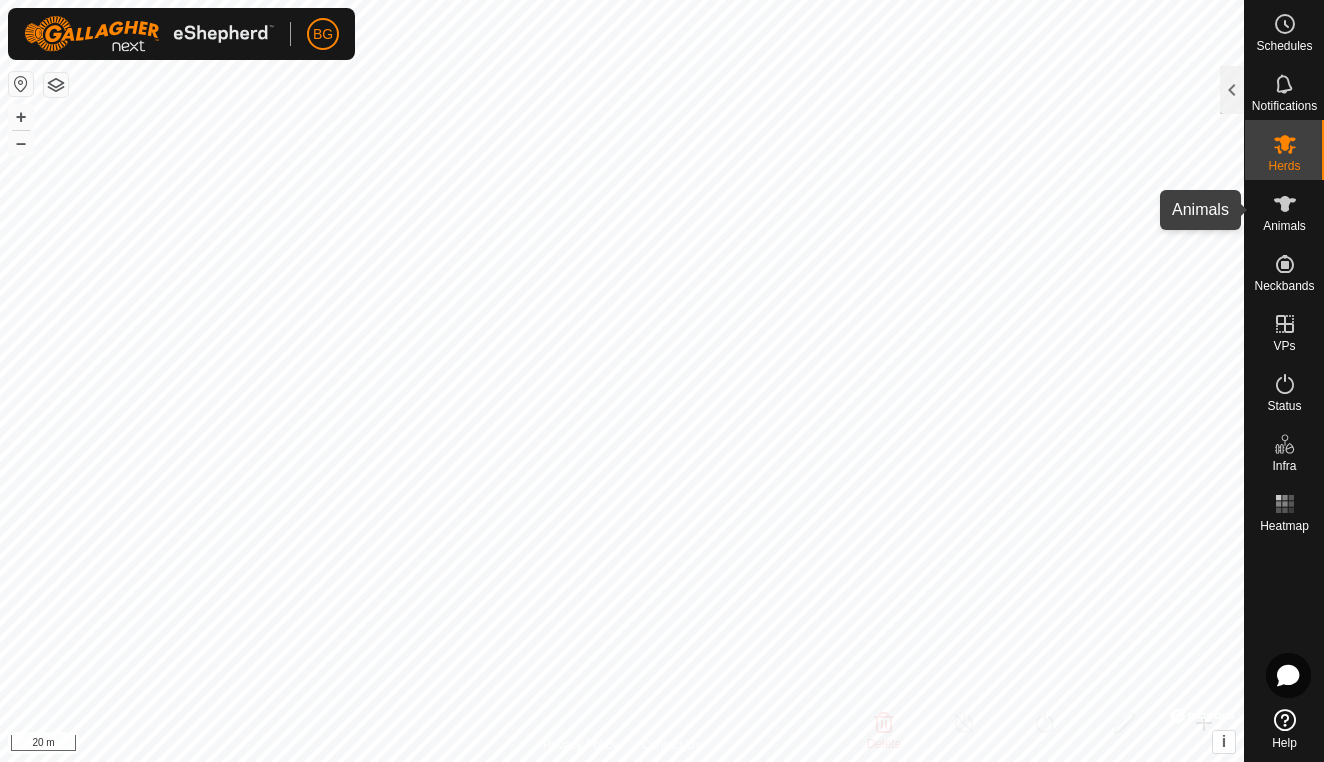 click 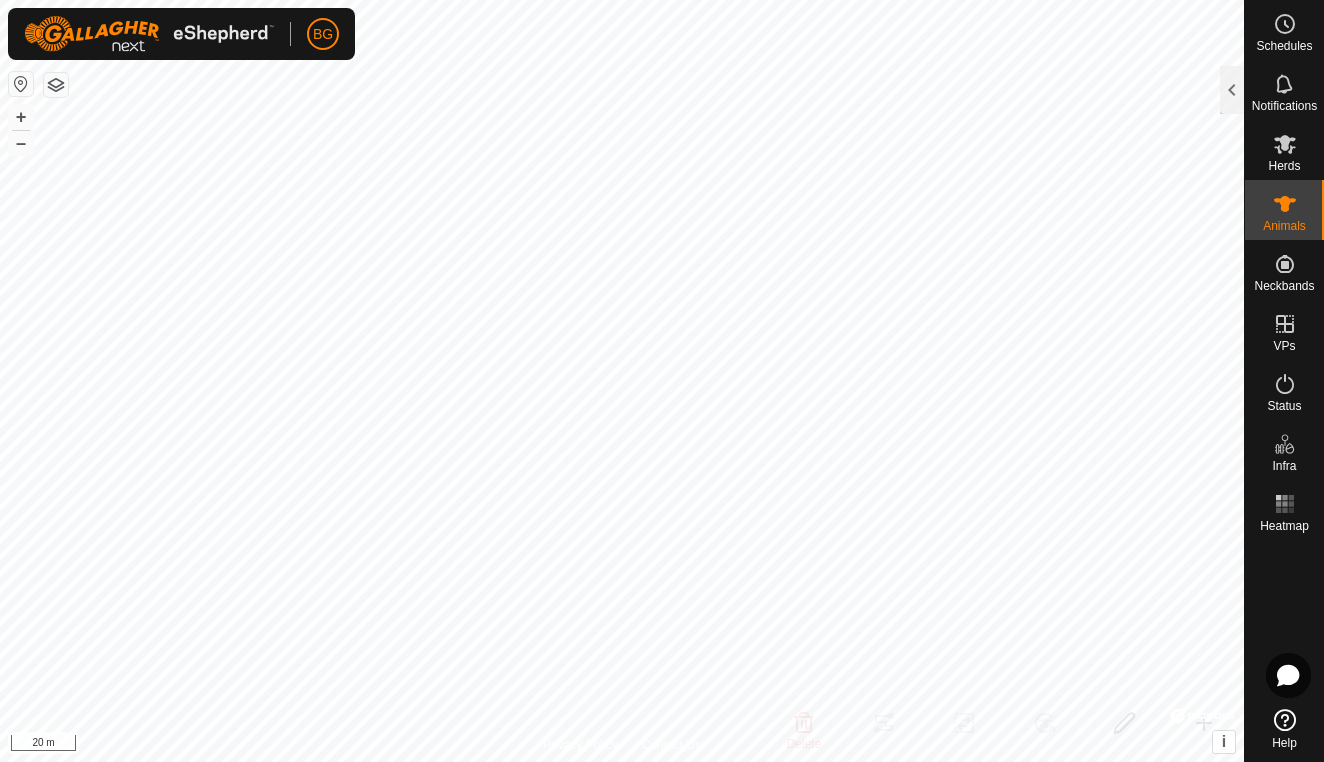 click 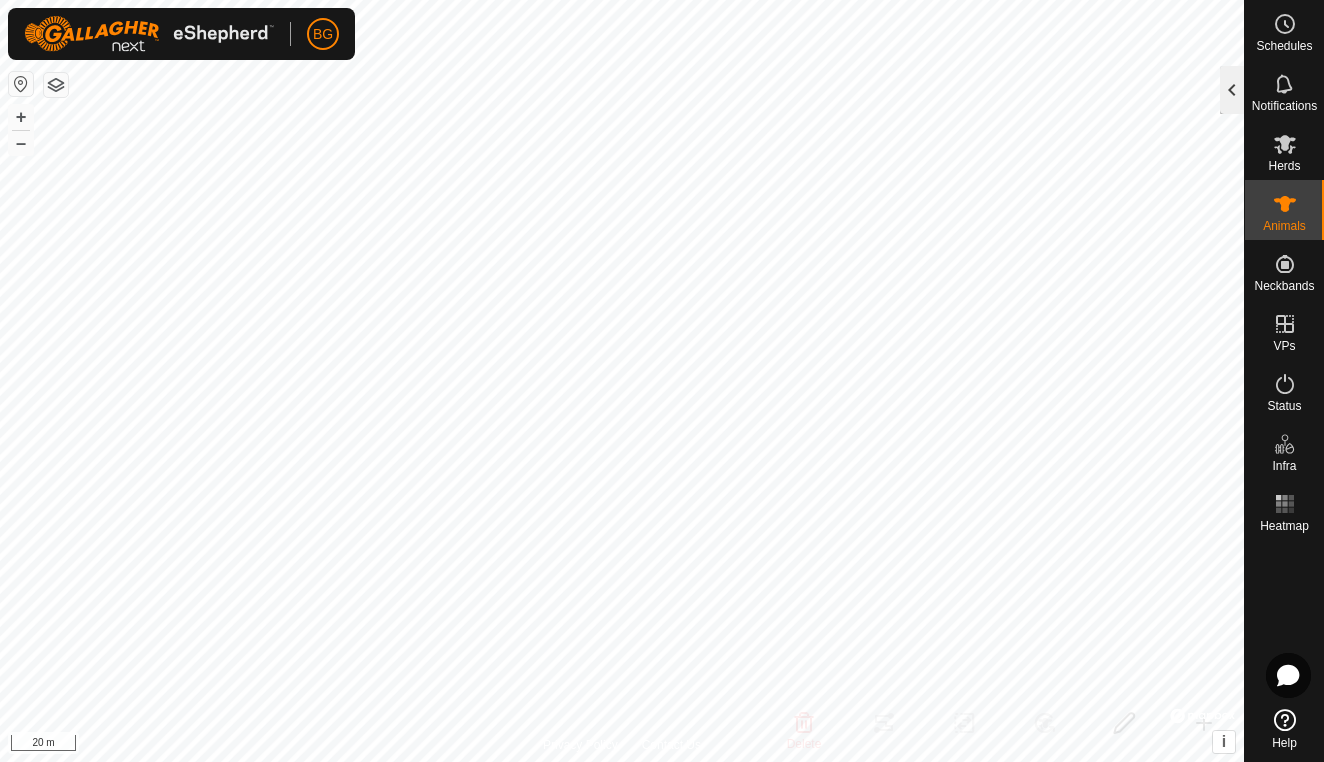 click 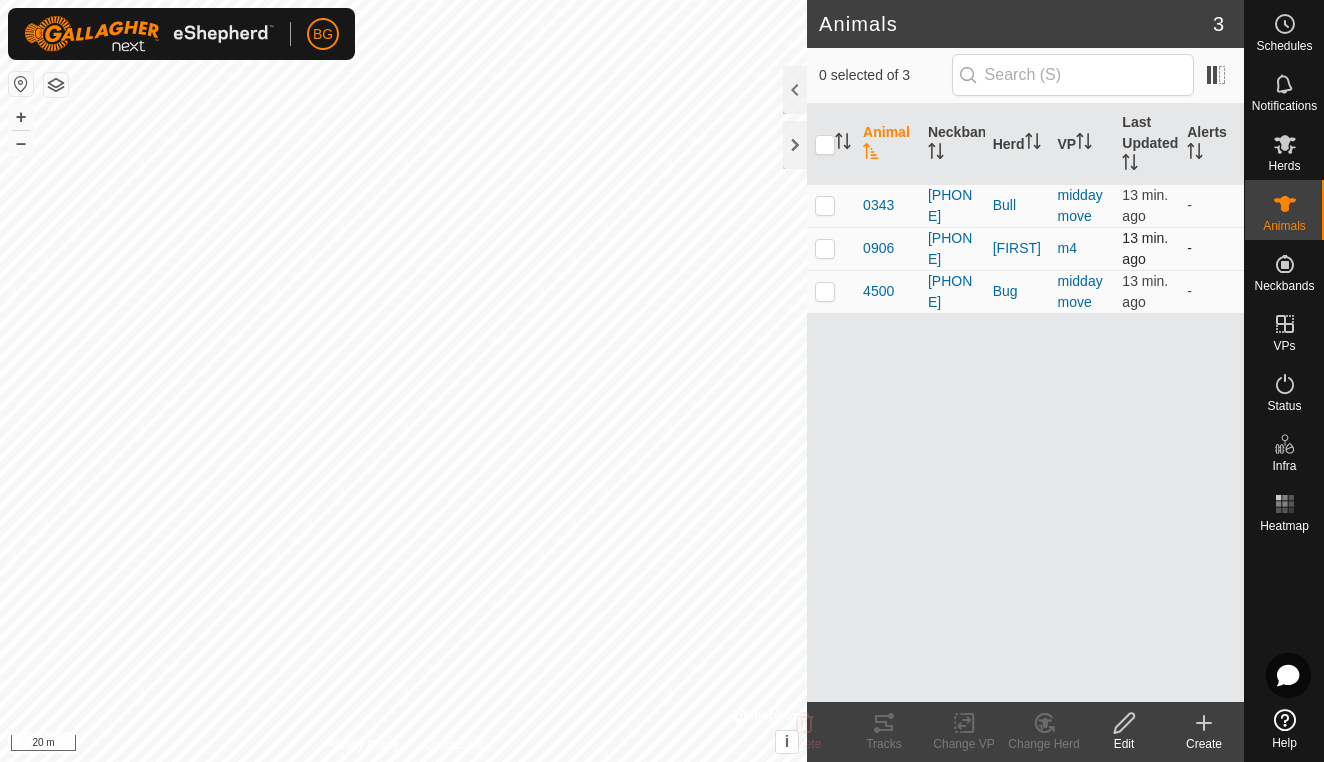 click at bounding box center (825, 248) 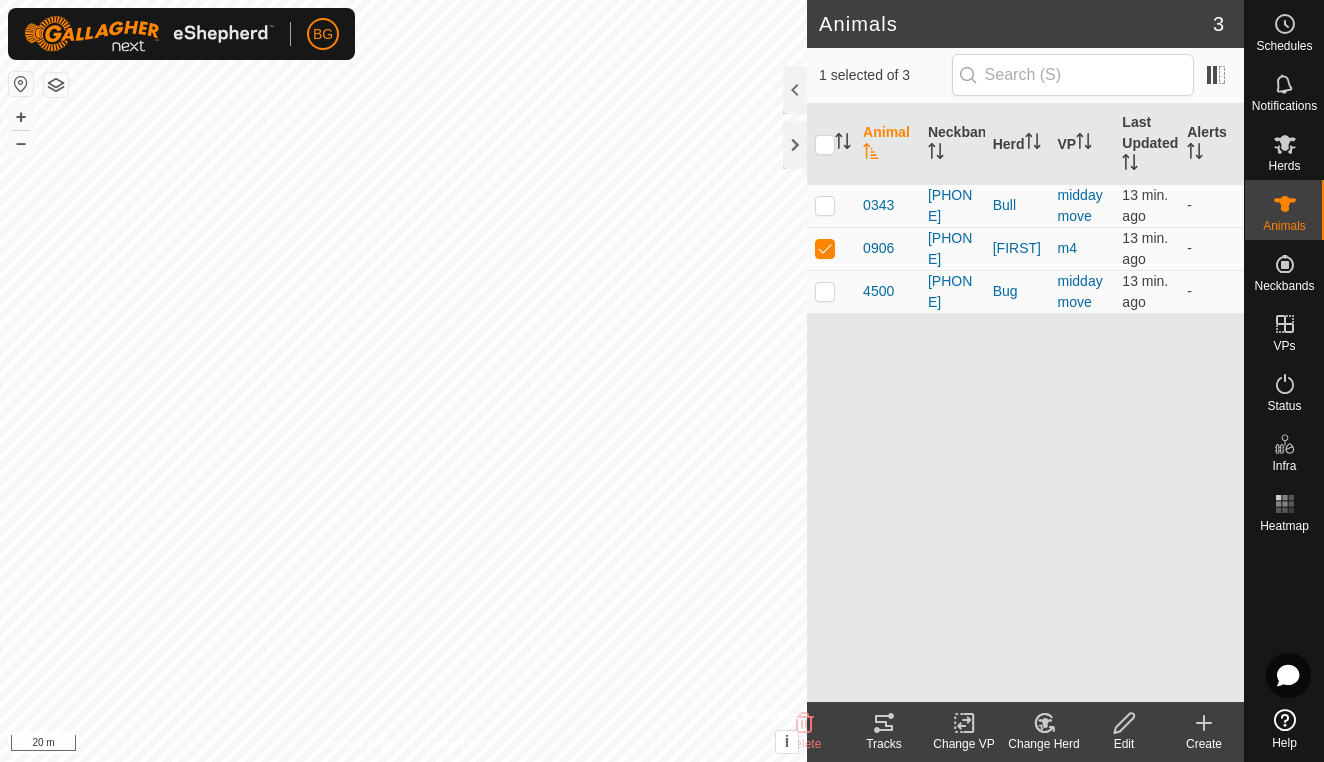 click 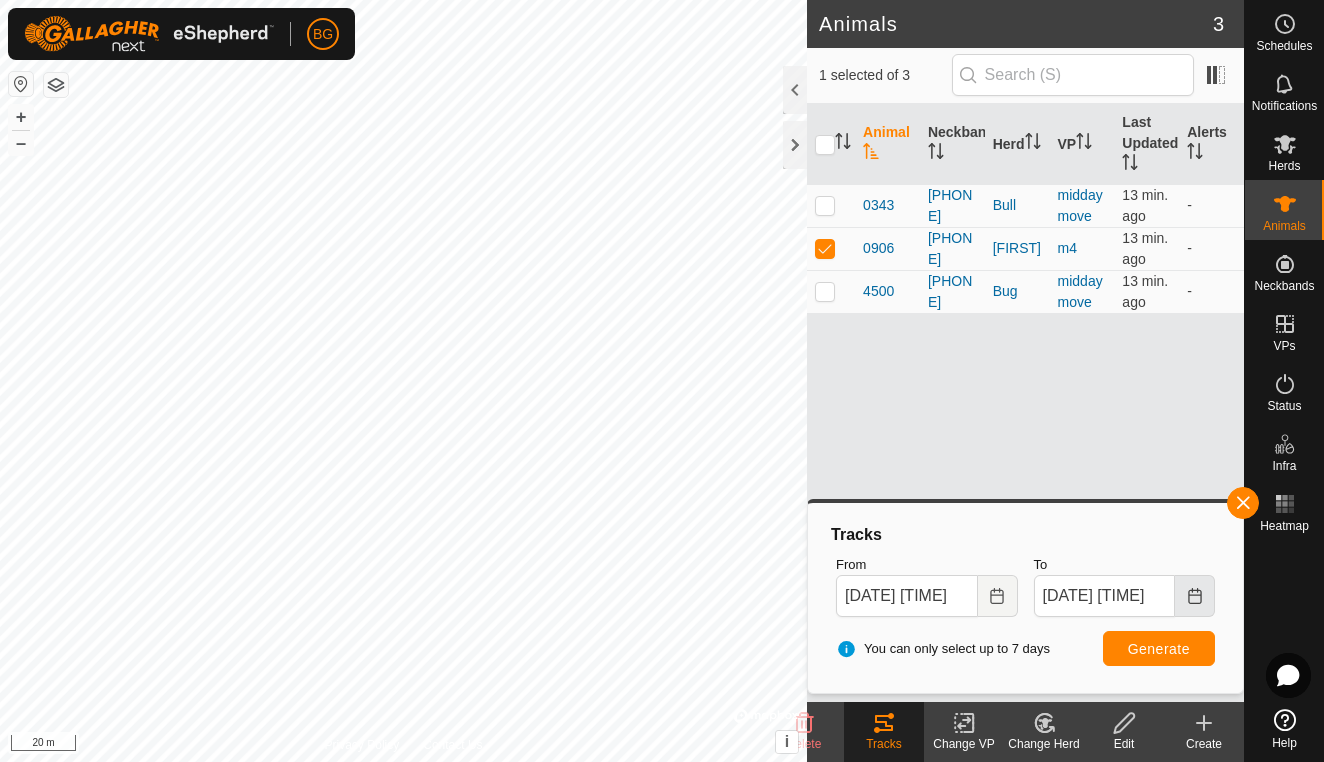 click at bounding box center (1195, 596) 